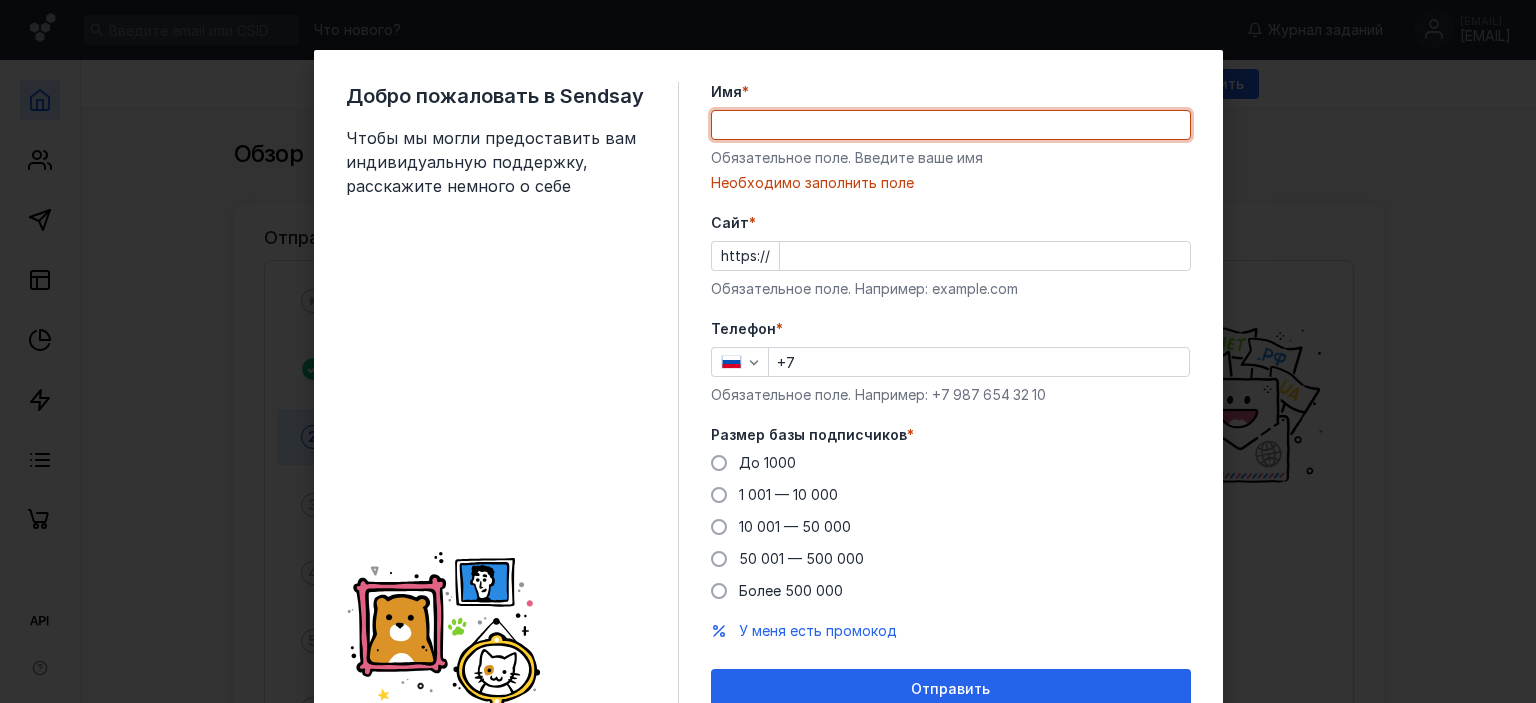 scroll, scrollTop: 0, scrollLeft: 0, axis: both 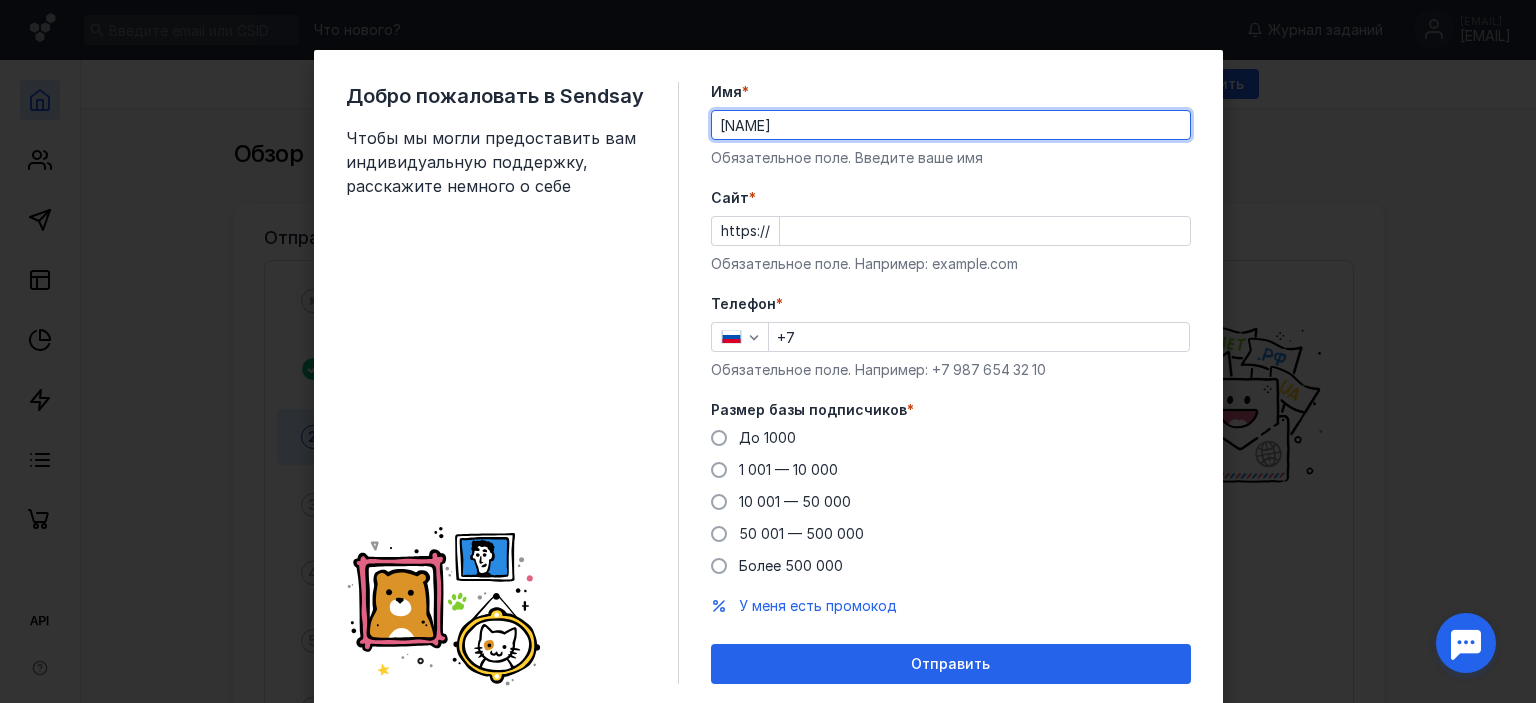 type on "[NAME]" 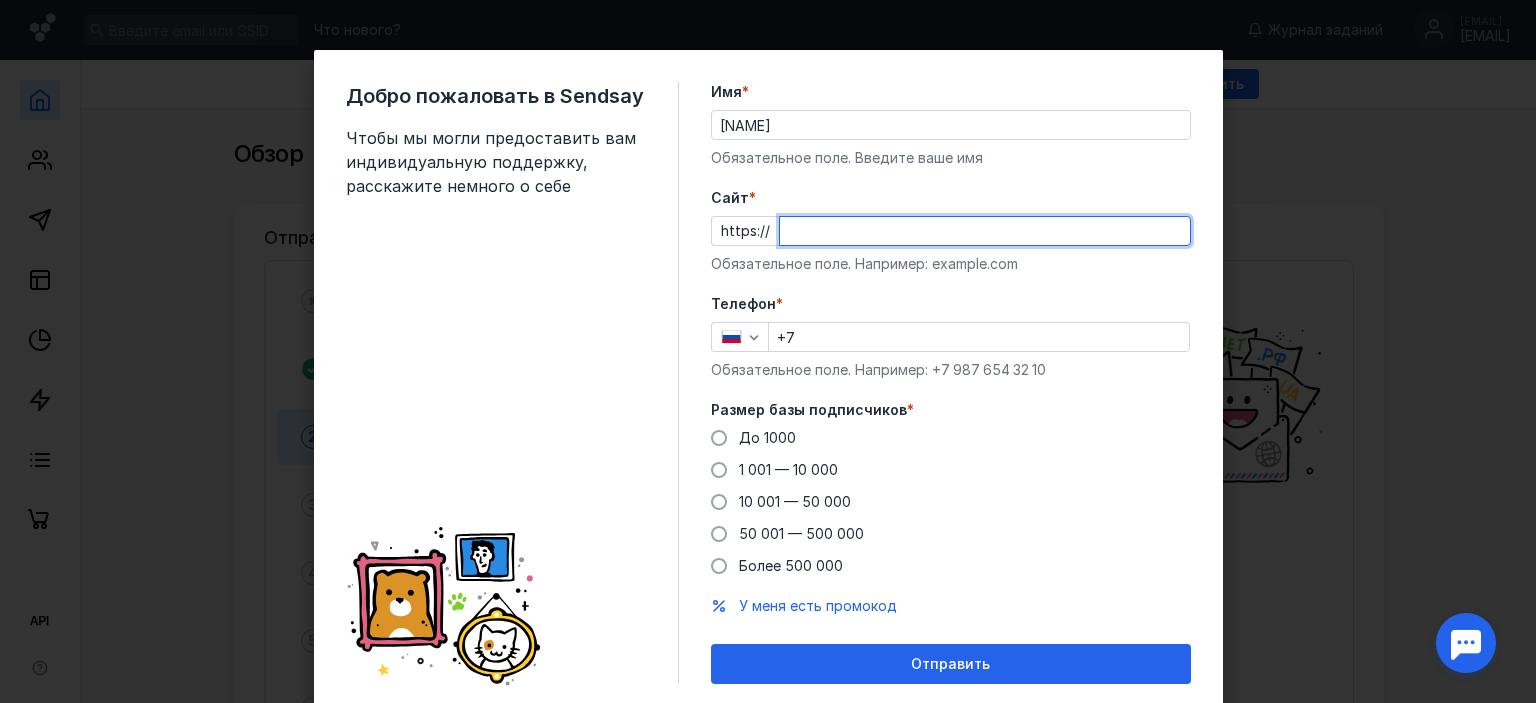 click on "Cайт  *" at bounding box center [985, 231] 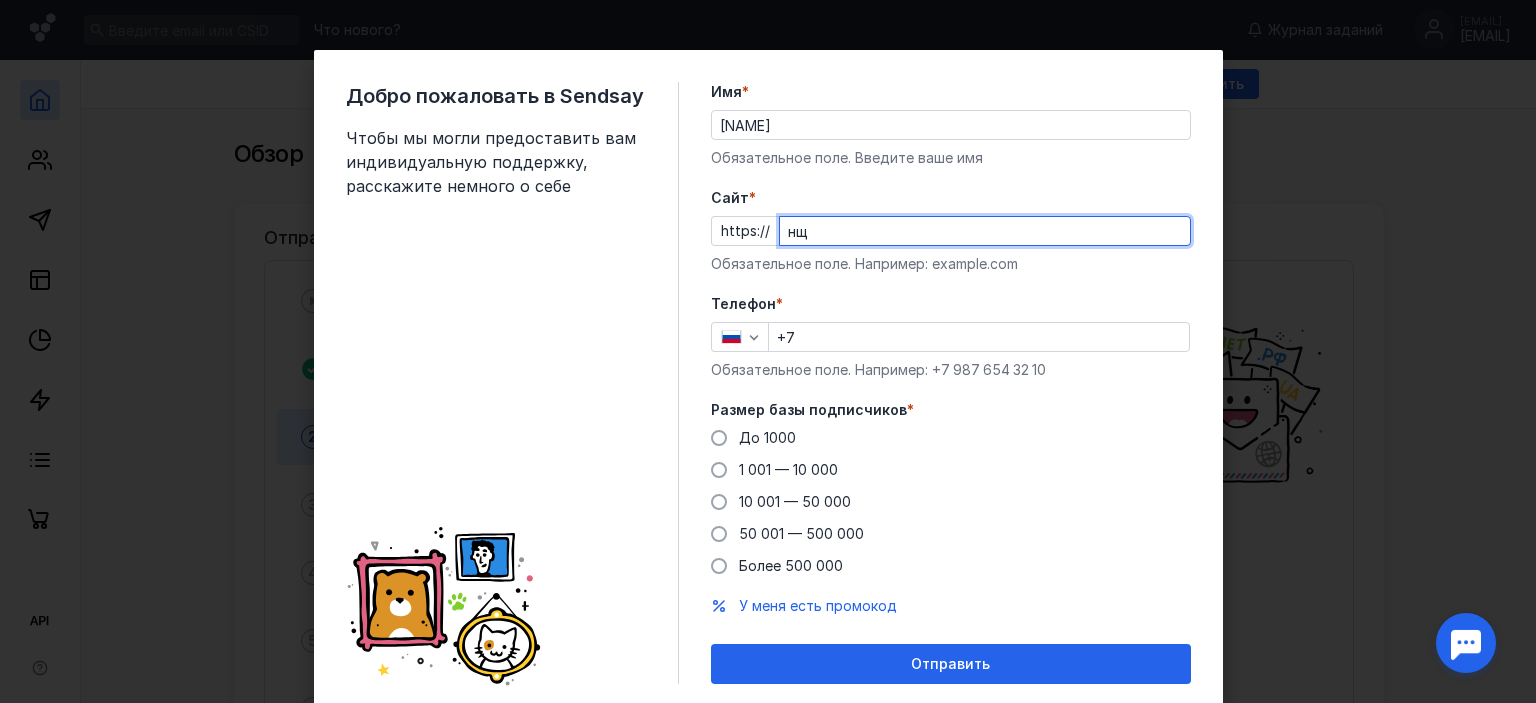 type on "н" 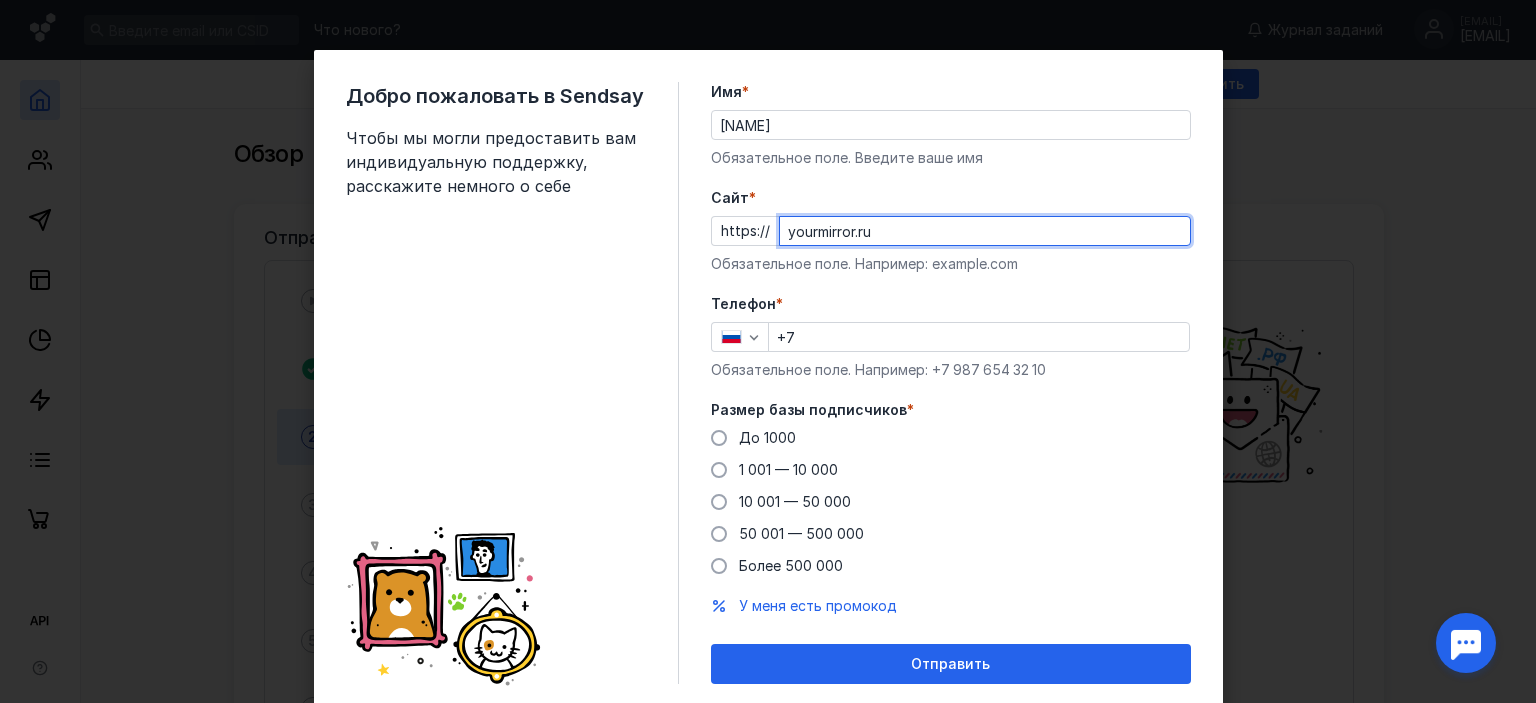 type on "yourmirror.ru" 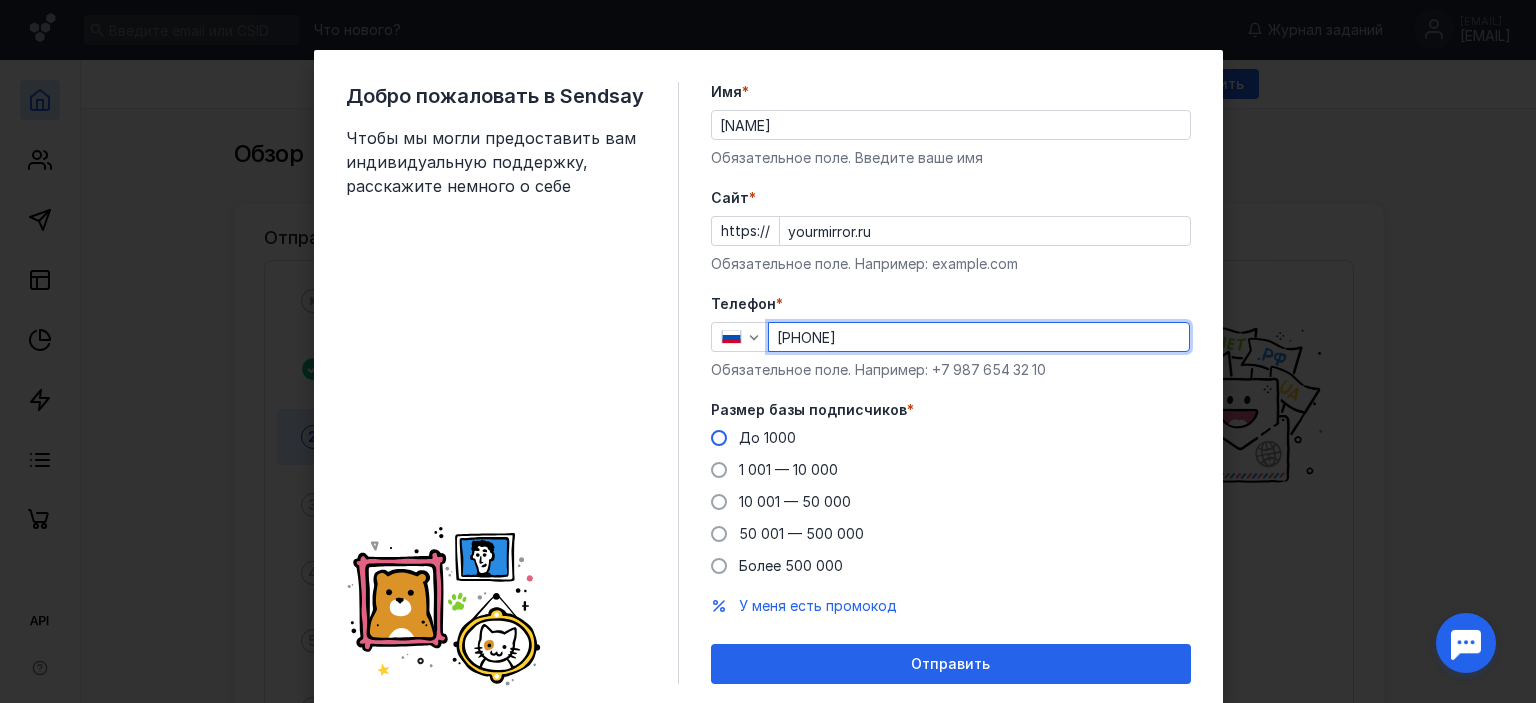 type on "[PHONE]" 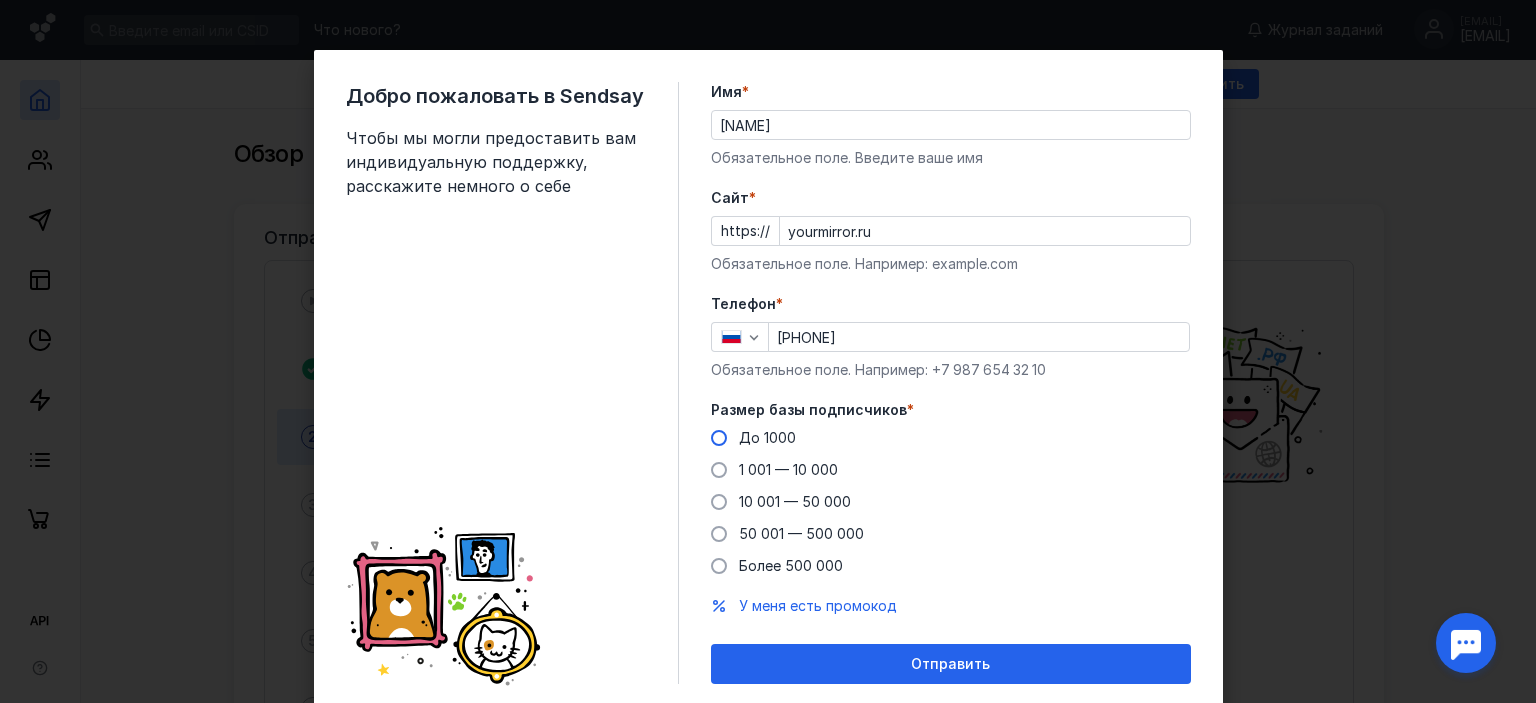 click on "До 1000" at bounding box center (767, 437) 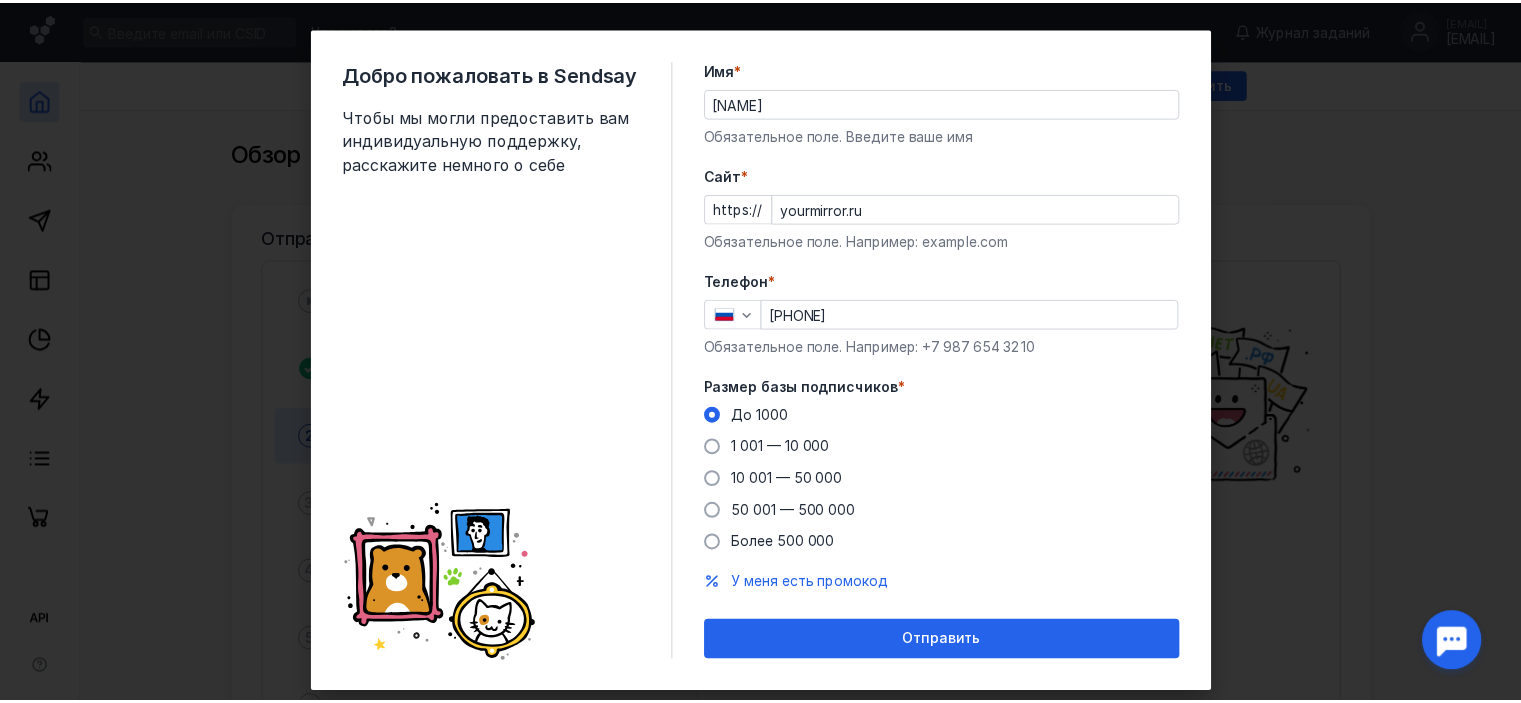 scroll, scrollTop: 0, scrollLeft: 0, axis: both 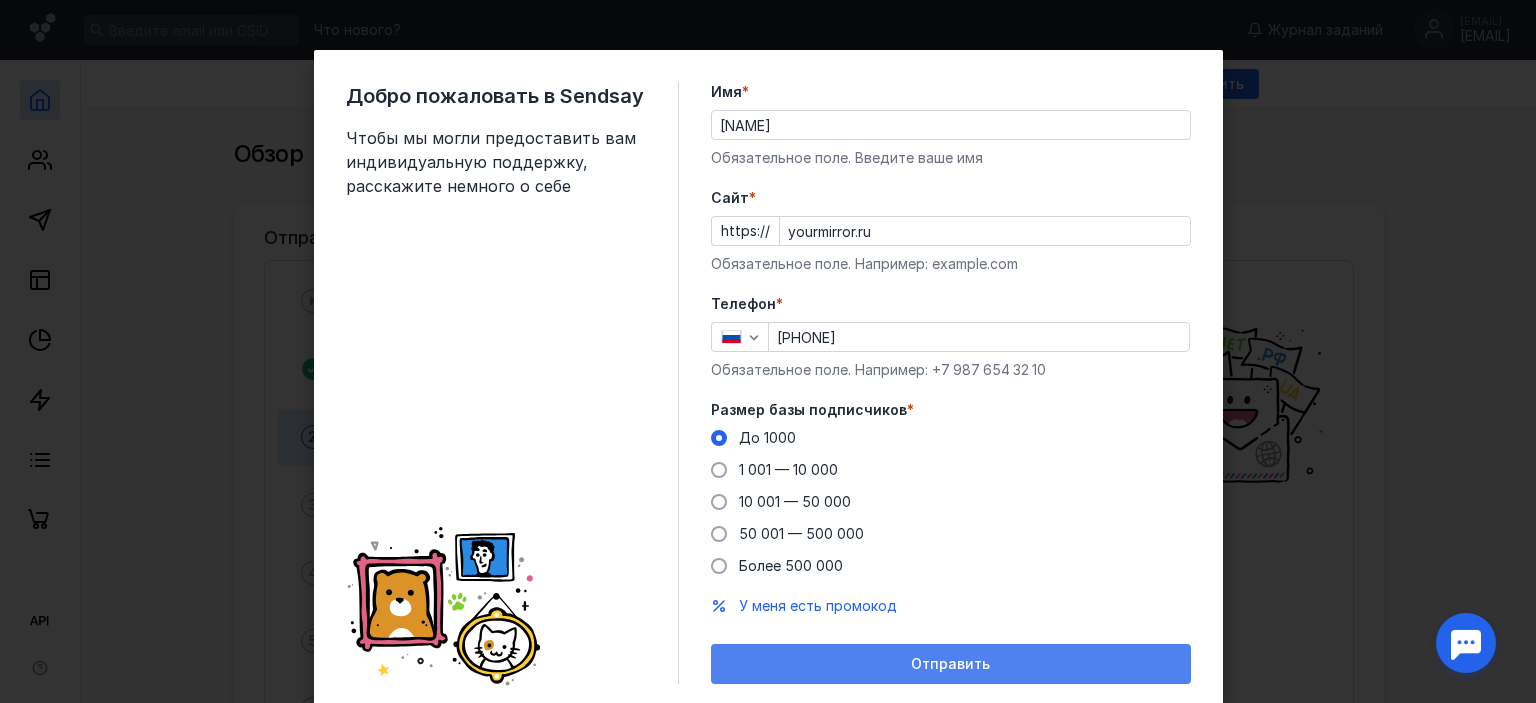 click on "Отправить" at bounding box center [951, 664] 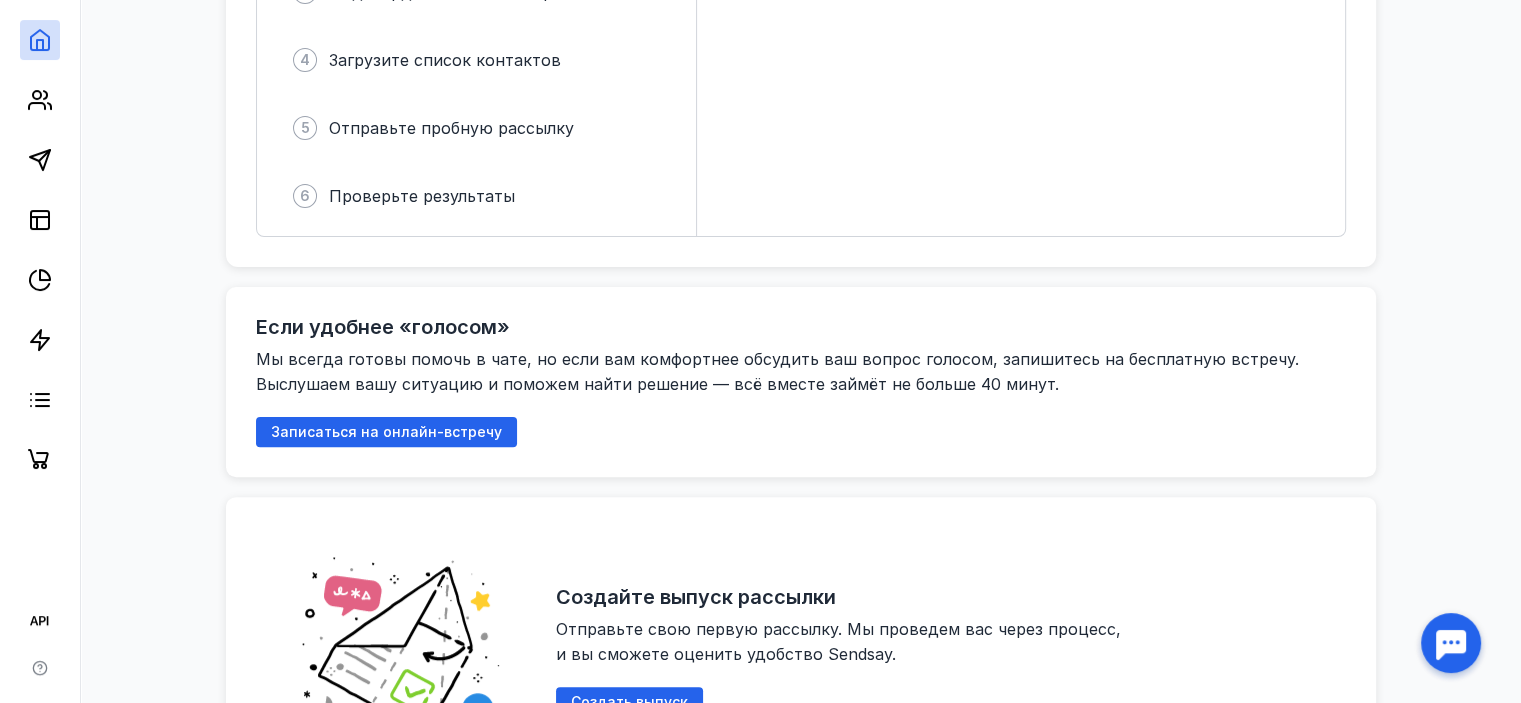 scroll, scrollTop: 0, scrollLeft: 0, axis: both 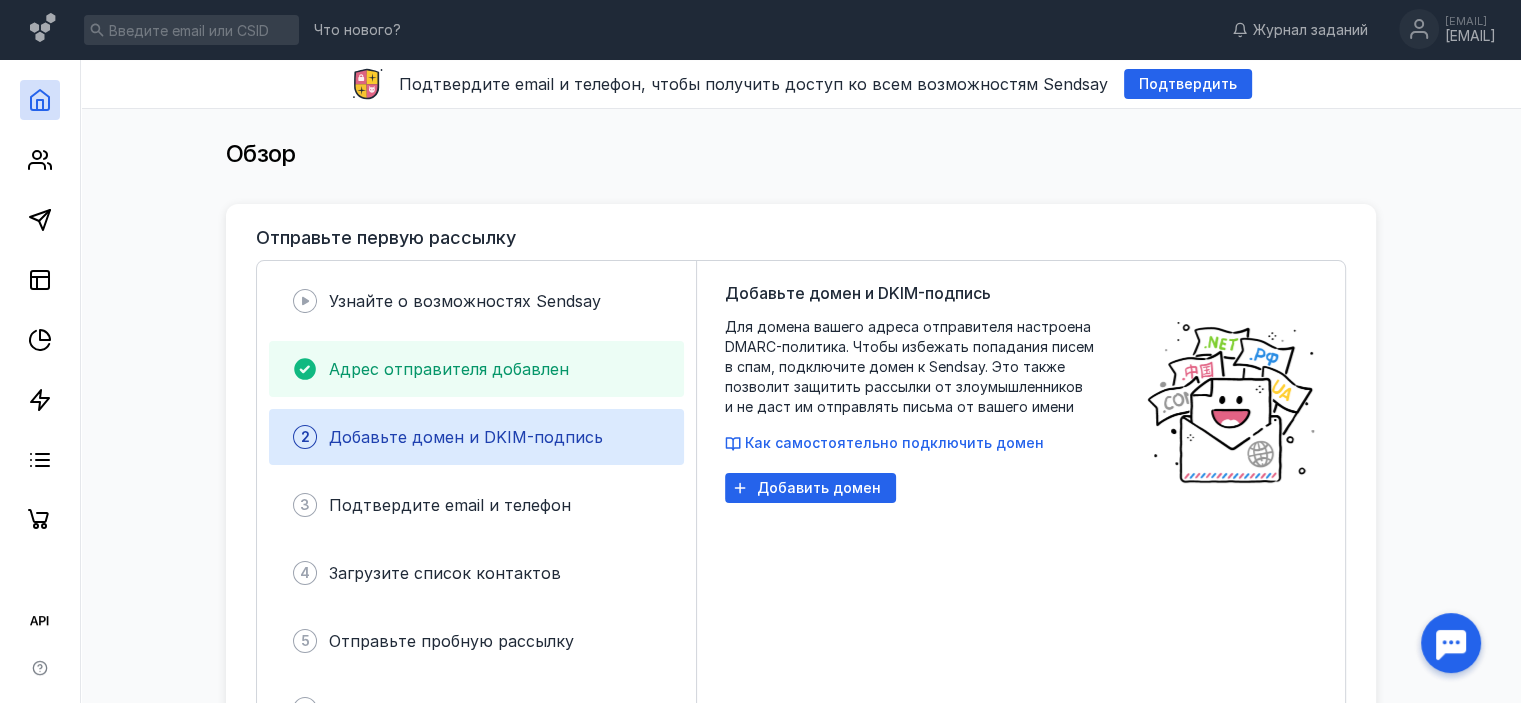 click on "Адрес отправителя добавлен" at bounding box center (449, 369) 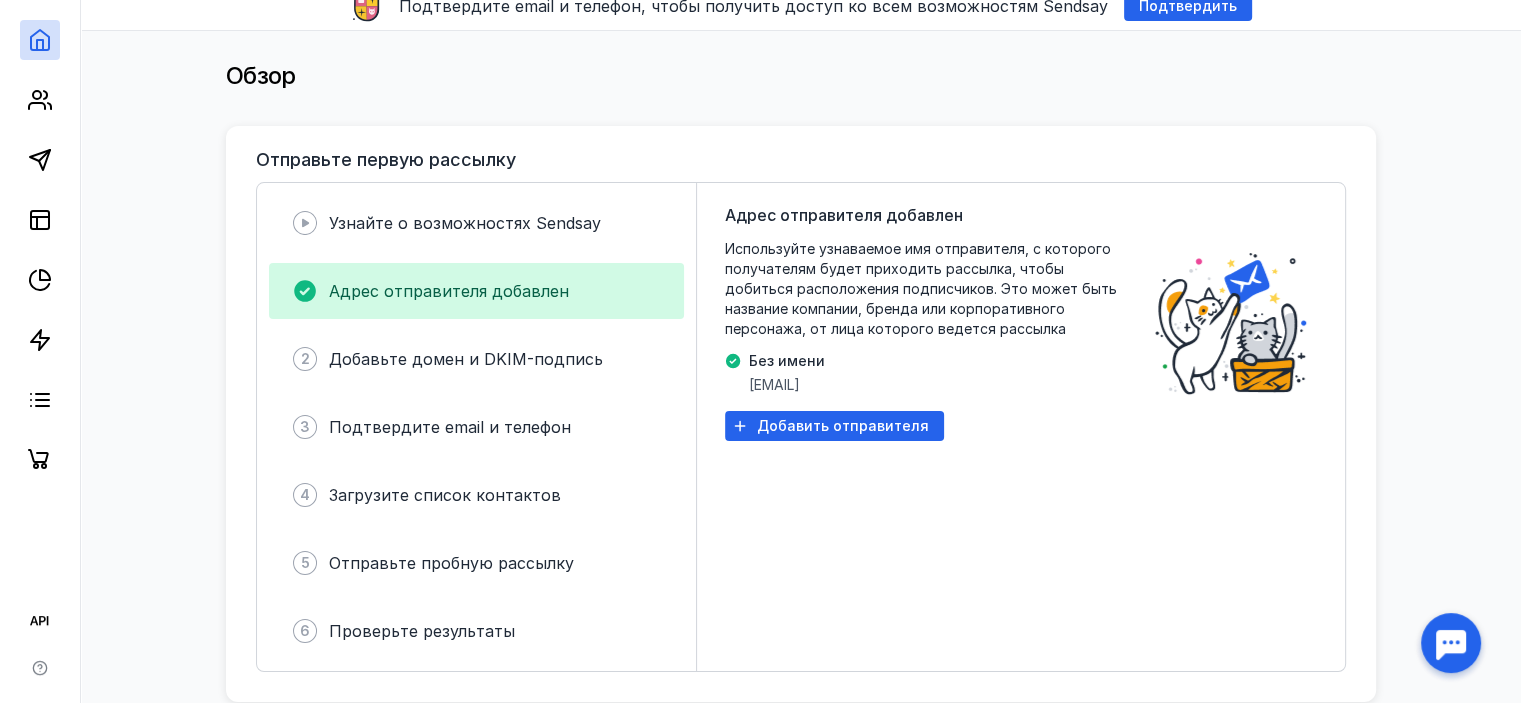 scroll, scrollTop: 200, scrollLeft: 0, axis: vertical 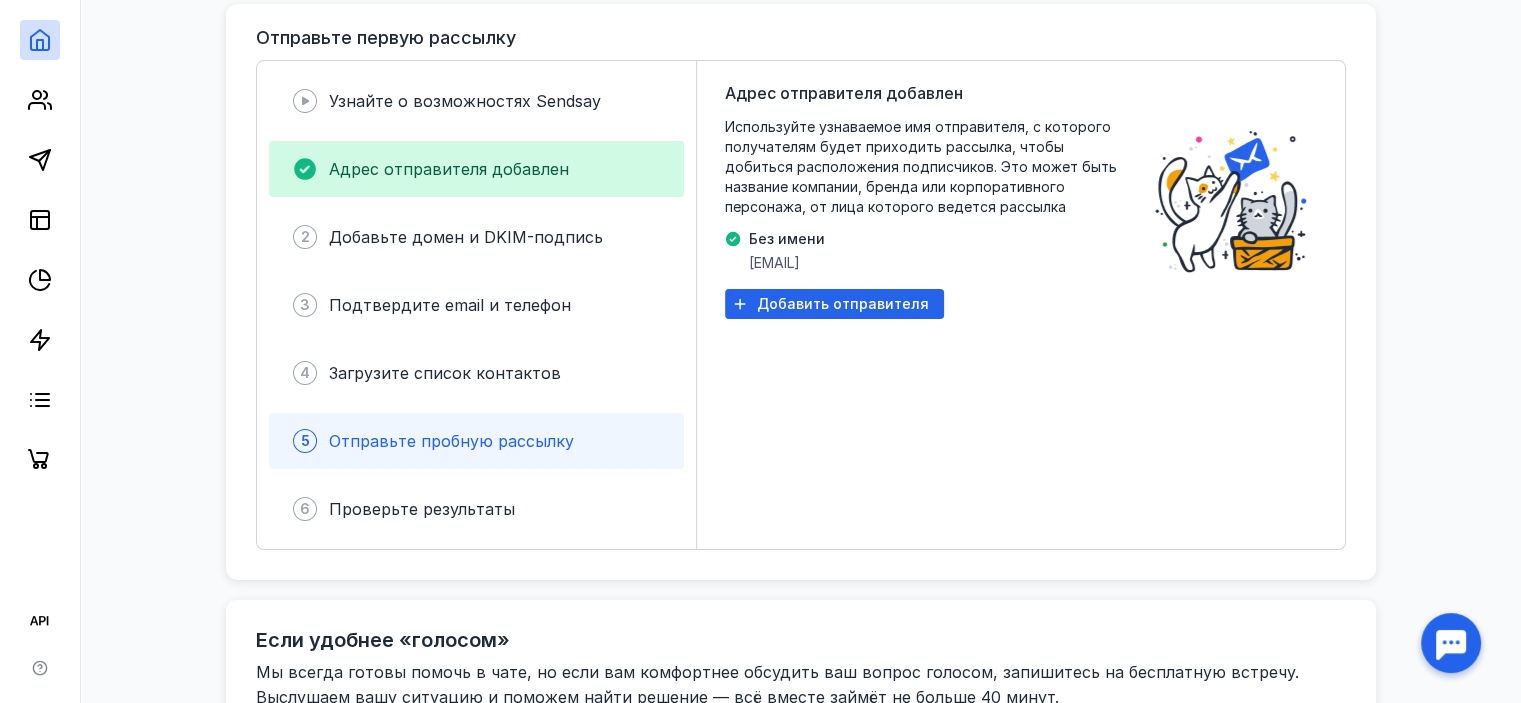 click on "5 Отправьте пробную рассылку" at bounding box center [476, 441] 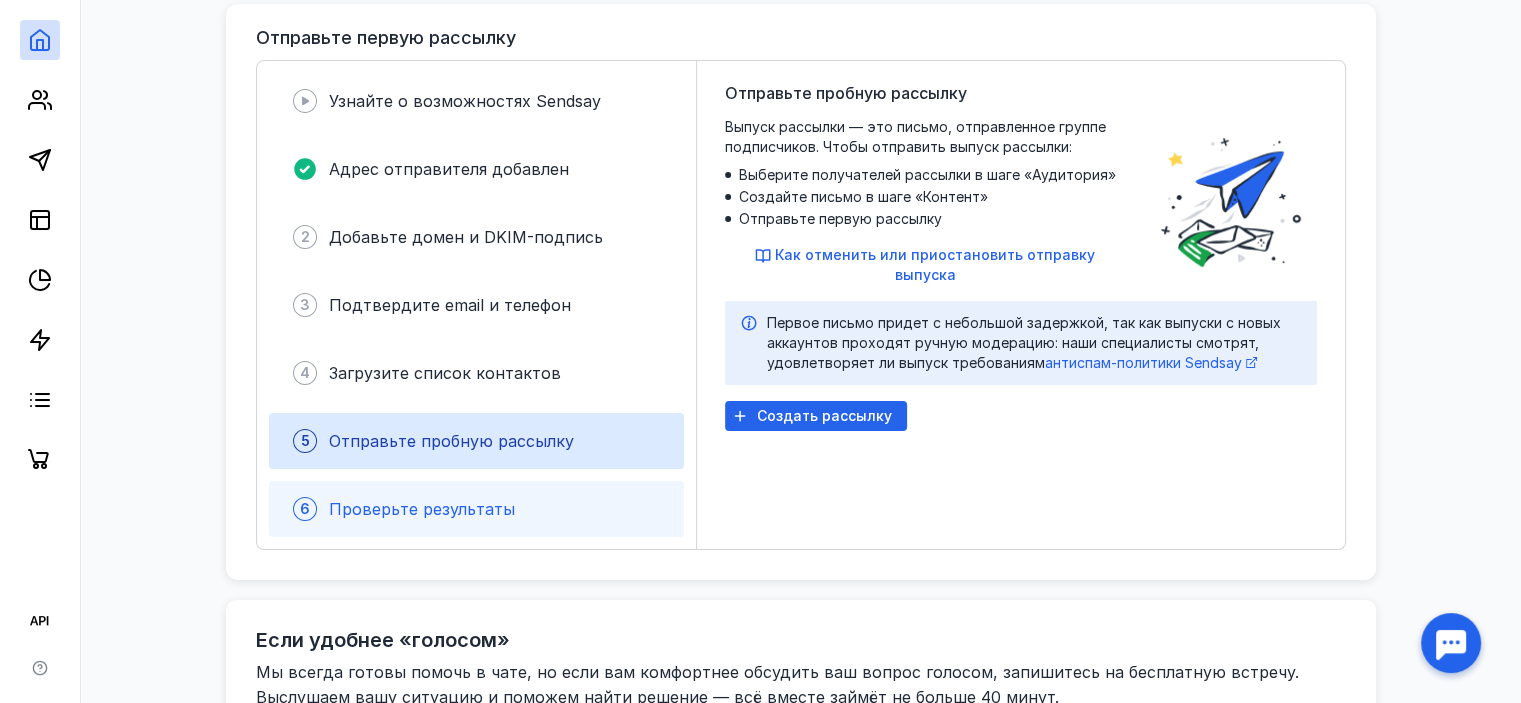 click on "Проверьте результаты" at bounding box center (422, 509) 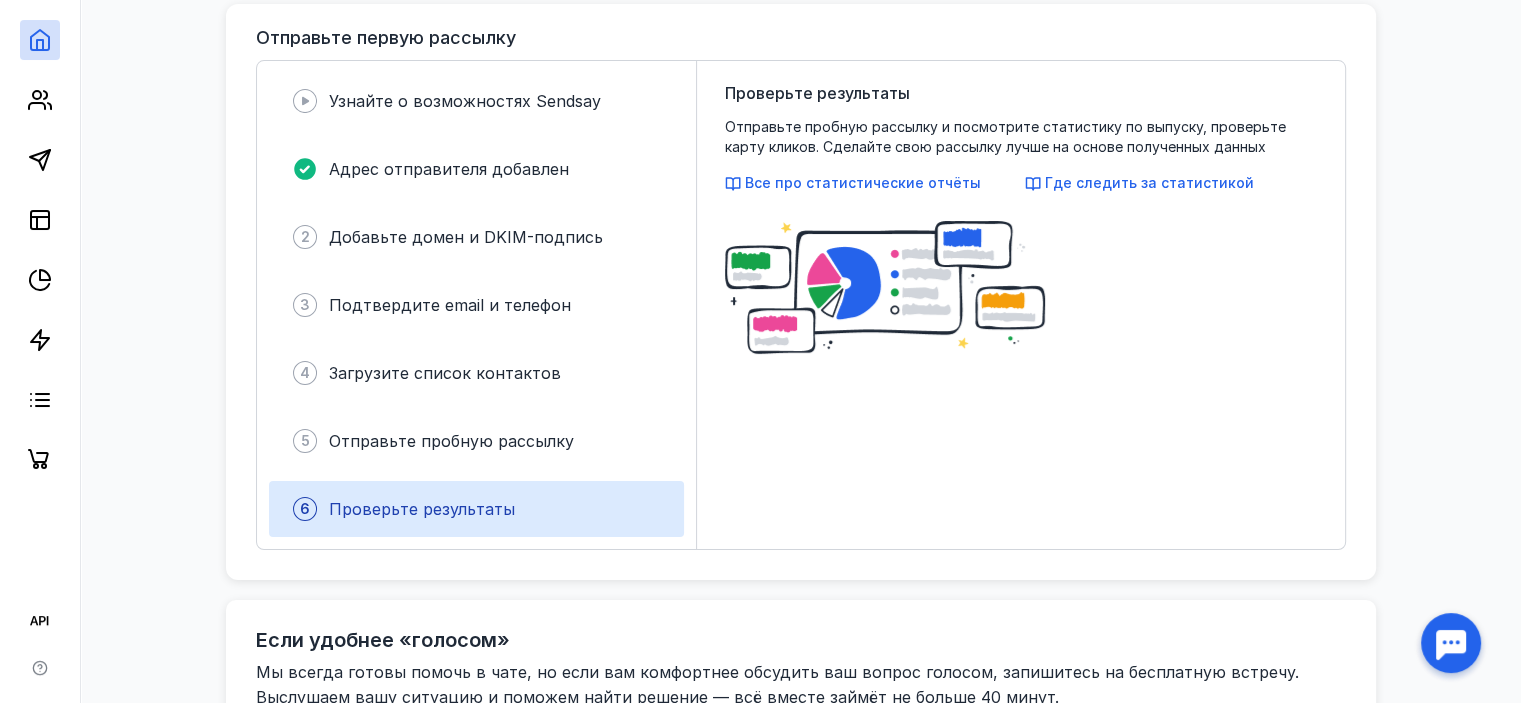 click on "Узнайте о возможностях Sendsay Адрес отправителя добавлен 2 Добавьте домен и DKIM-подпись 3 Подтвердите email и телефон 4 Загрузите список контактов 5 Отправьте пробную рассылку 6 Проверьте результаты" at bounding box center (477, 305) 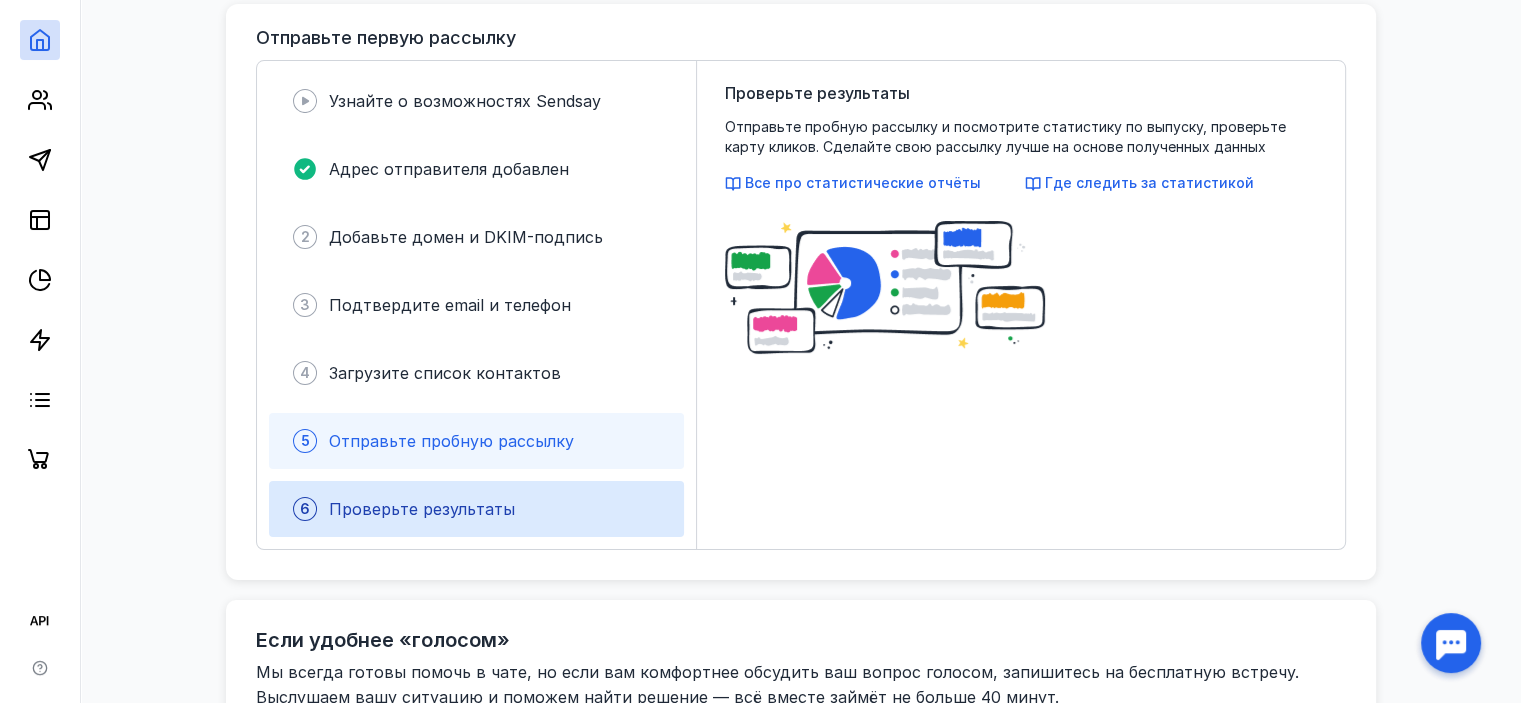 click on "5 Отправьте пробную рассылку" at bounding box center (476, 441) 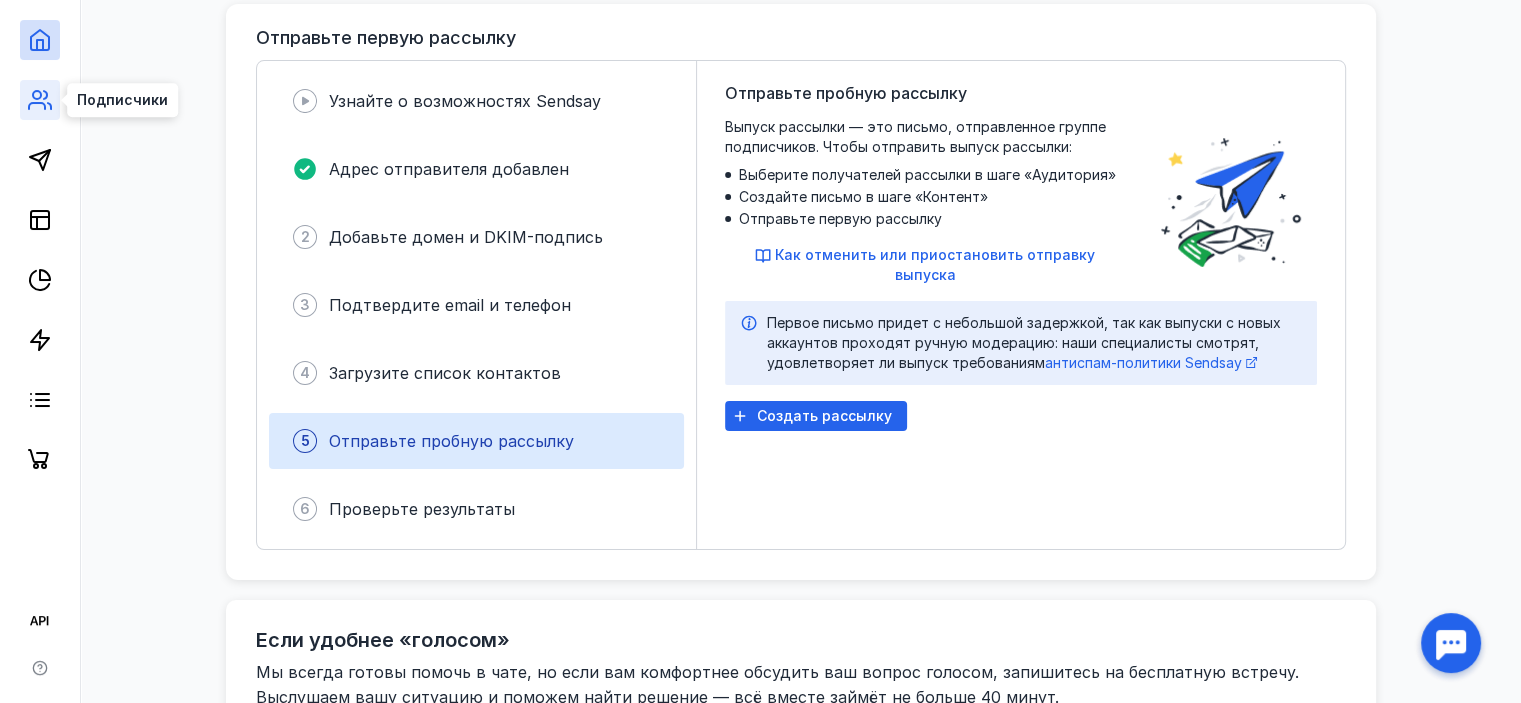 click 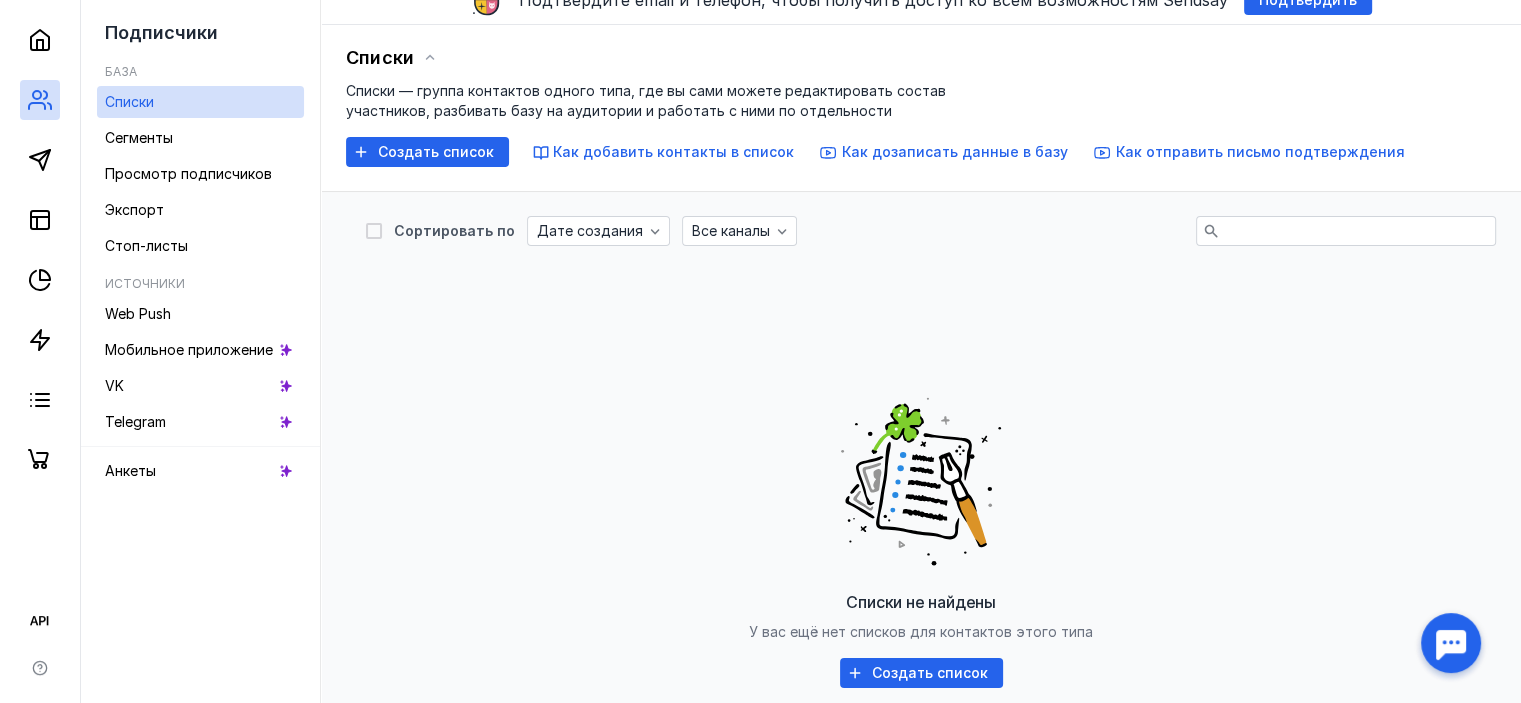 scroll, scrollTop: 0, scrollLeft: 0, axis: both 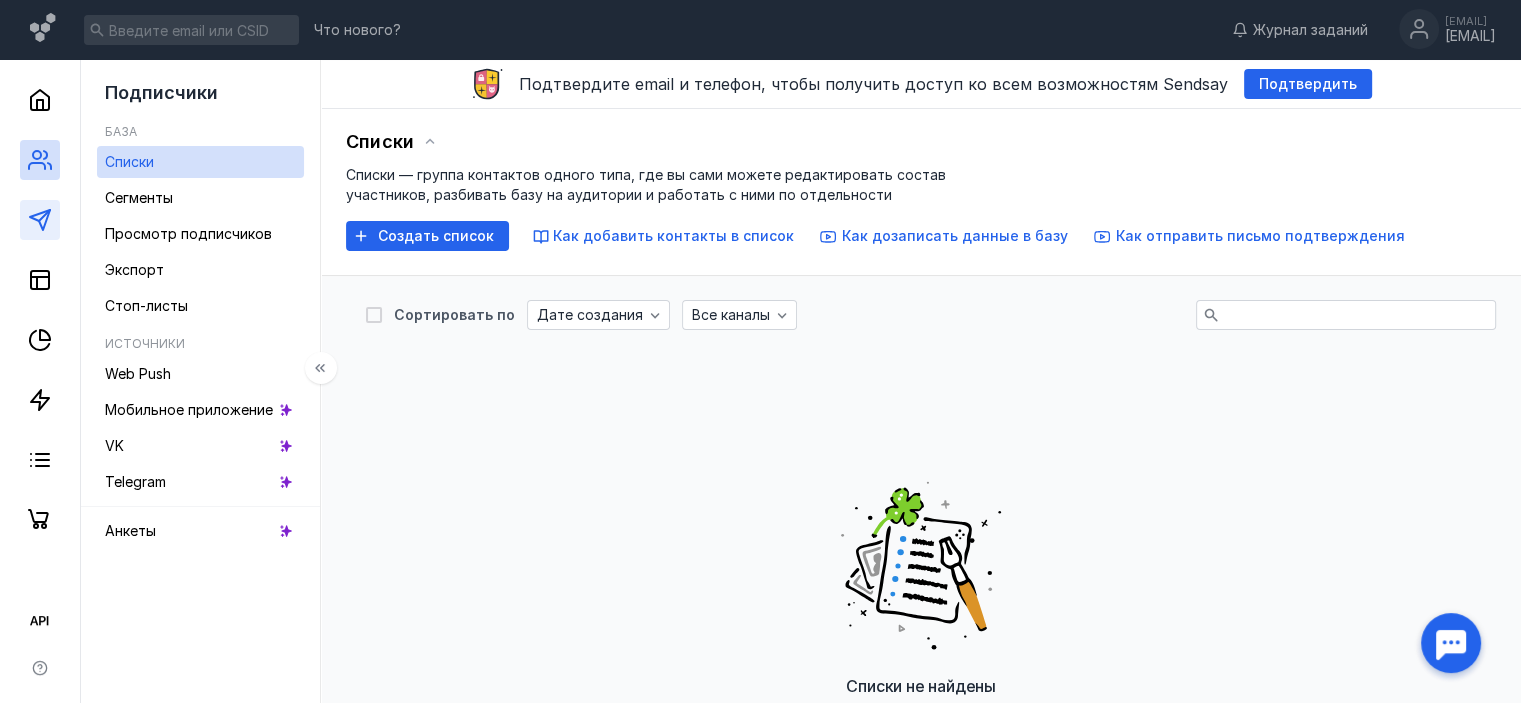 click at bounding box center [40, 220] 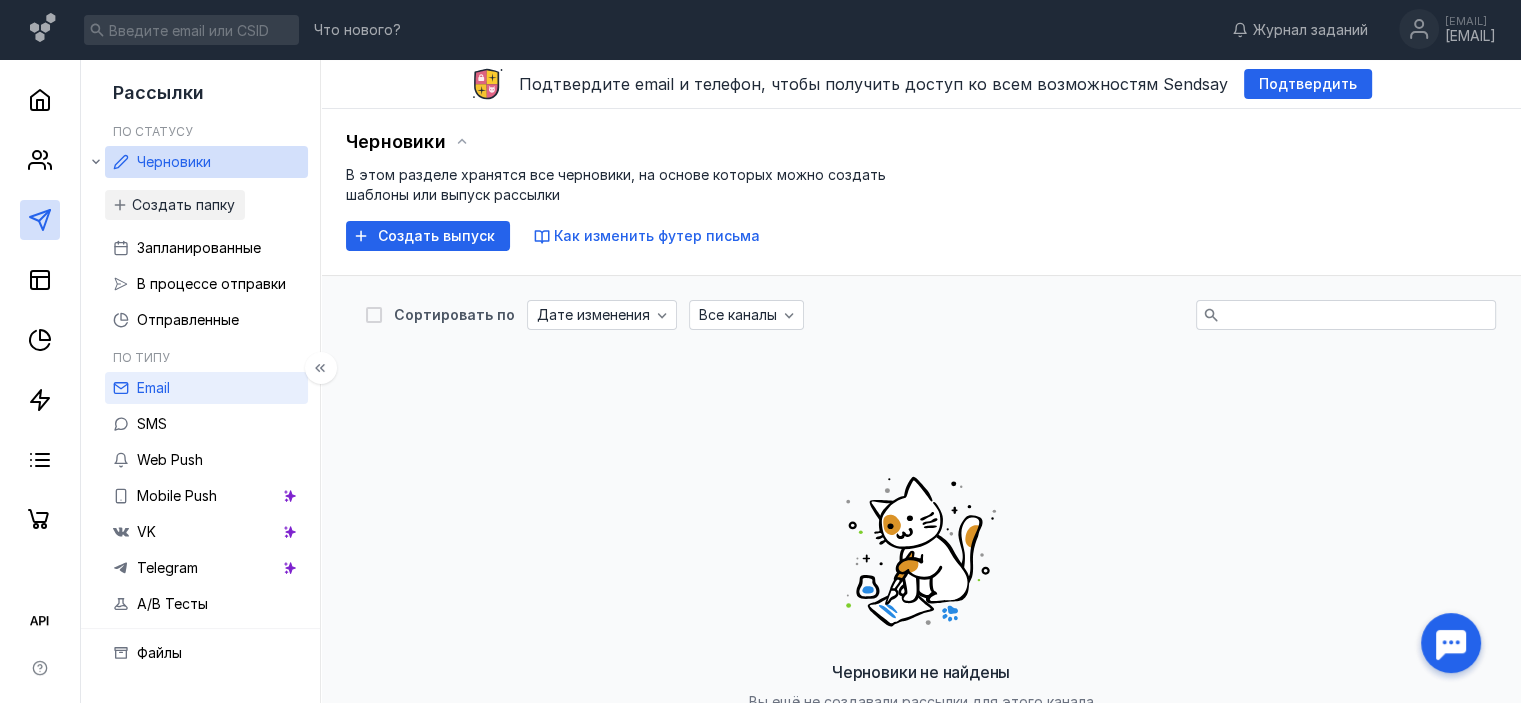 click on "Email" at bounding box center [153, 387] 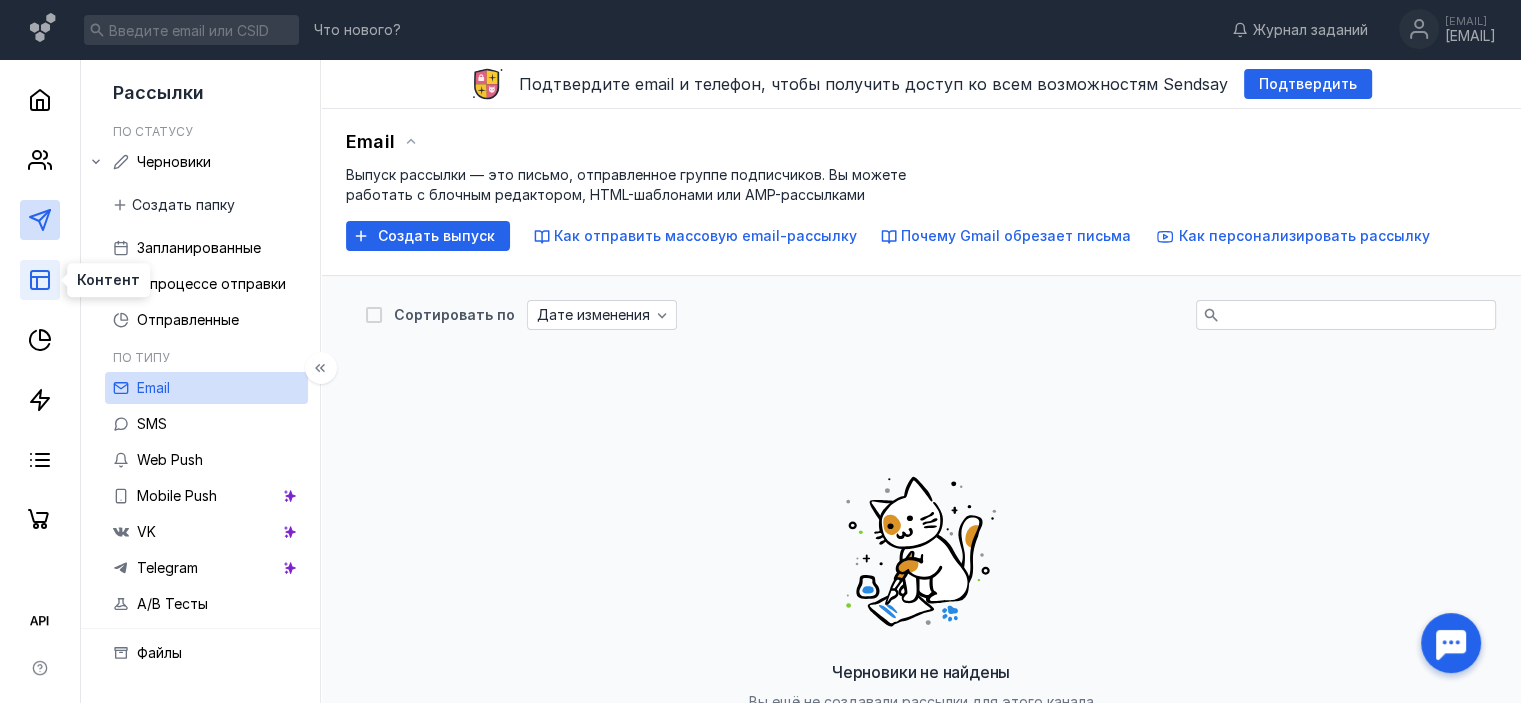 click 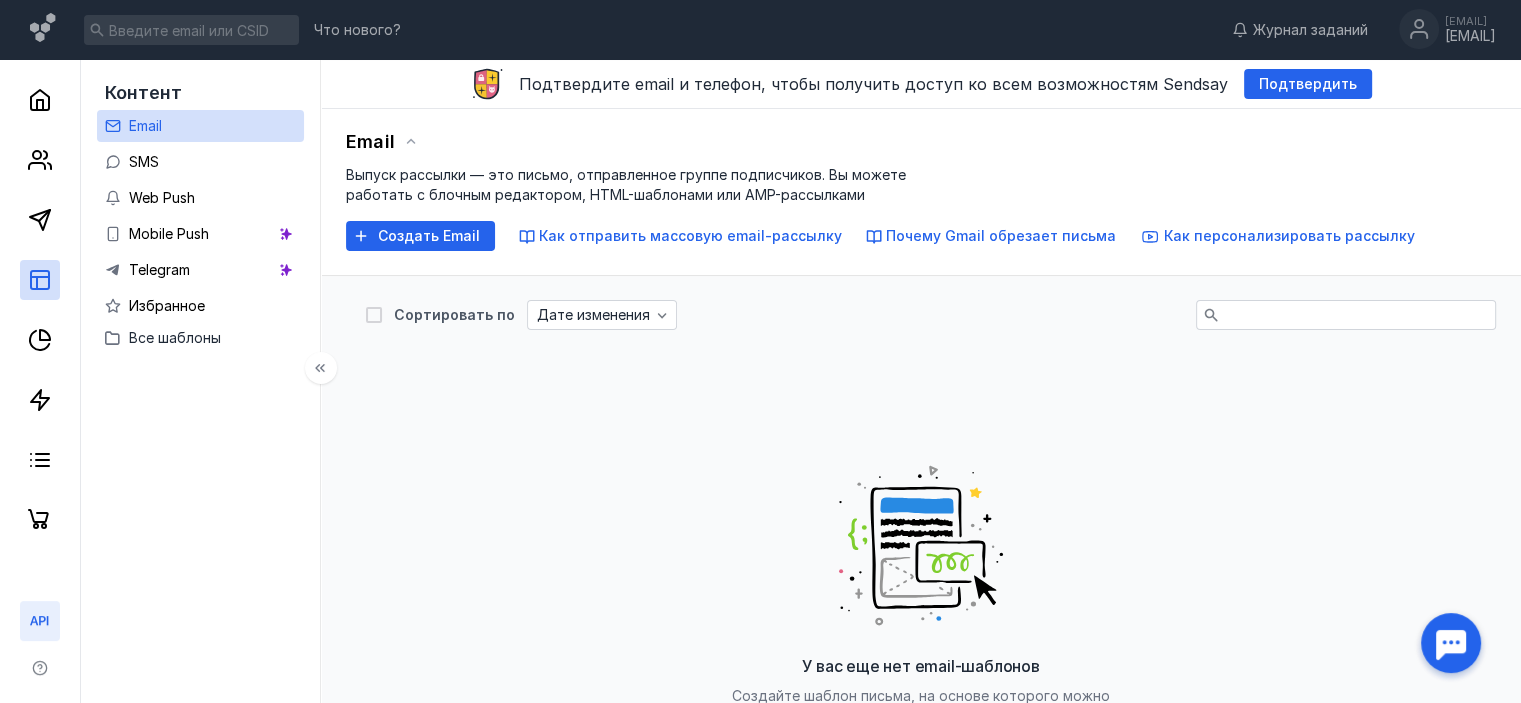 click 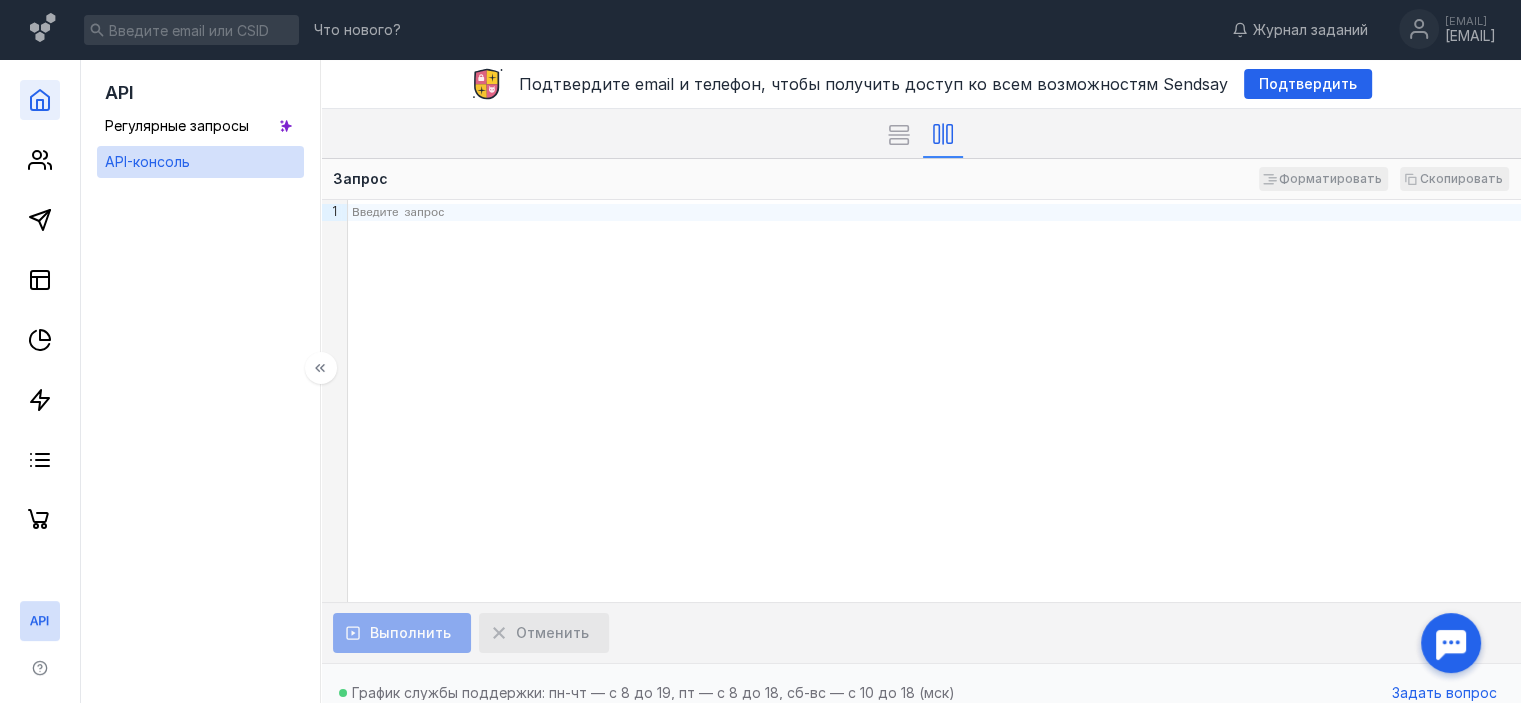 click 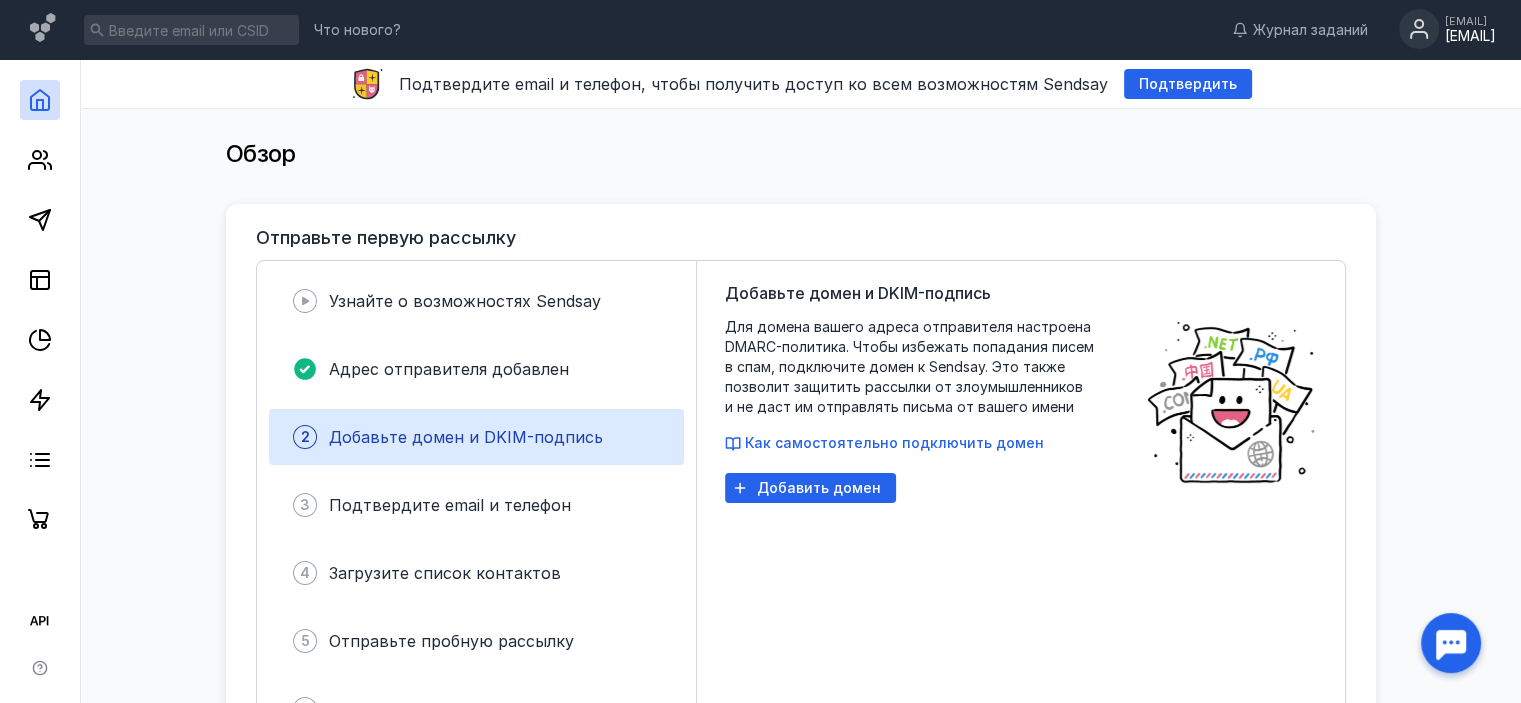 click on "[EMAIL]" at bounding box center [1470, 21] 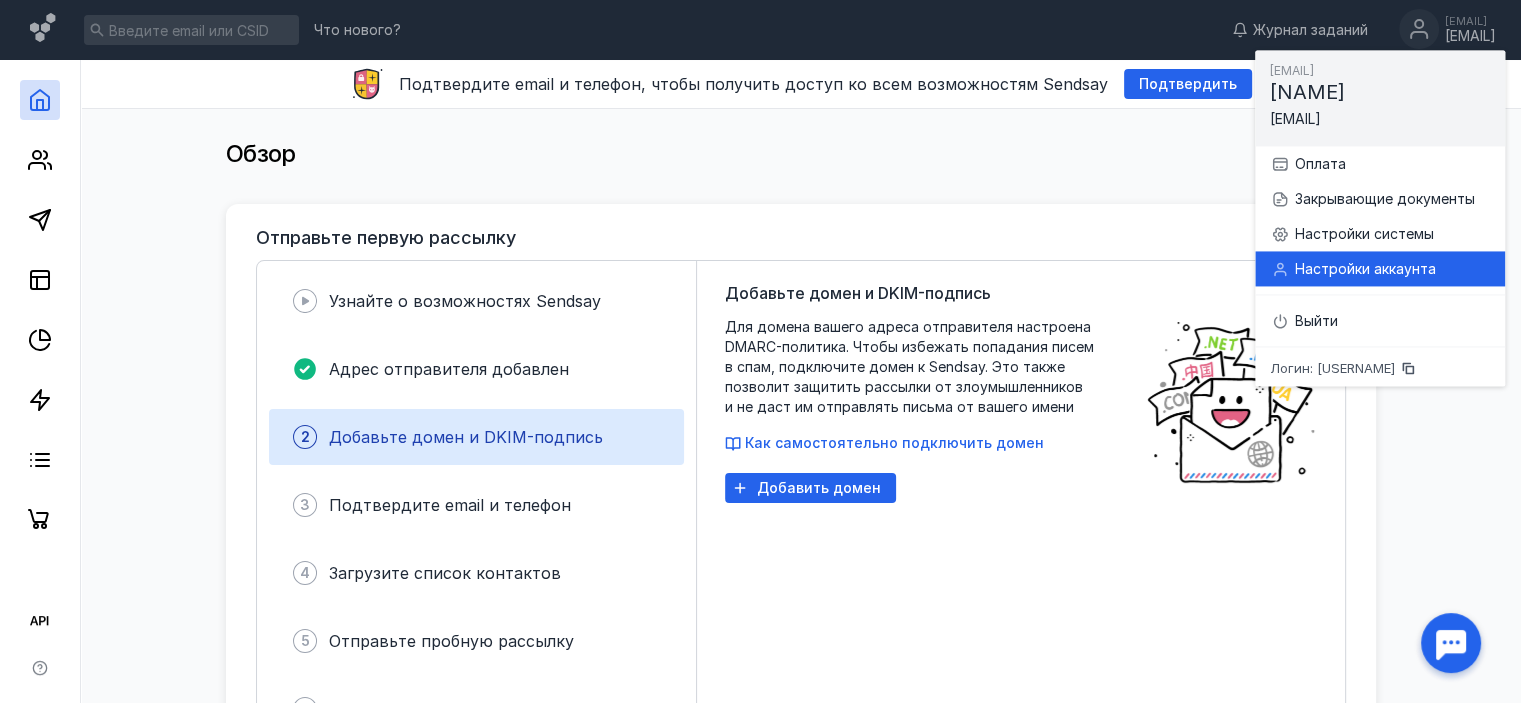 click on "Настройки аккаунта" at bounding box center (1392, 269) 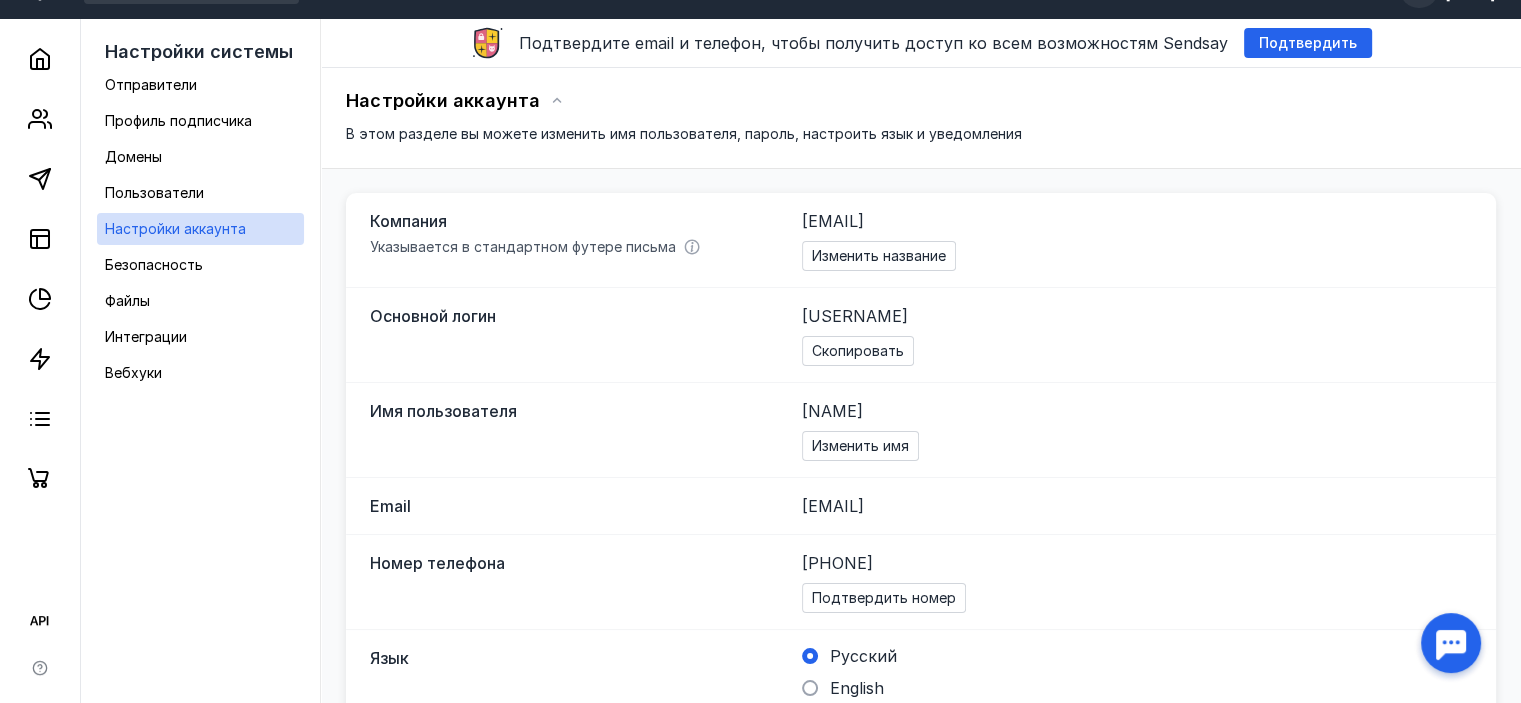 scroll, scrollTop: 0, scrollLeft: 0, axis: both 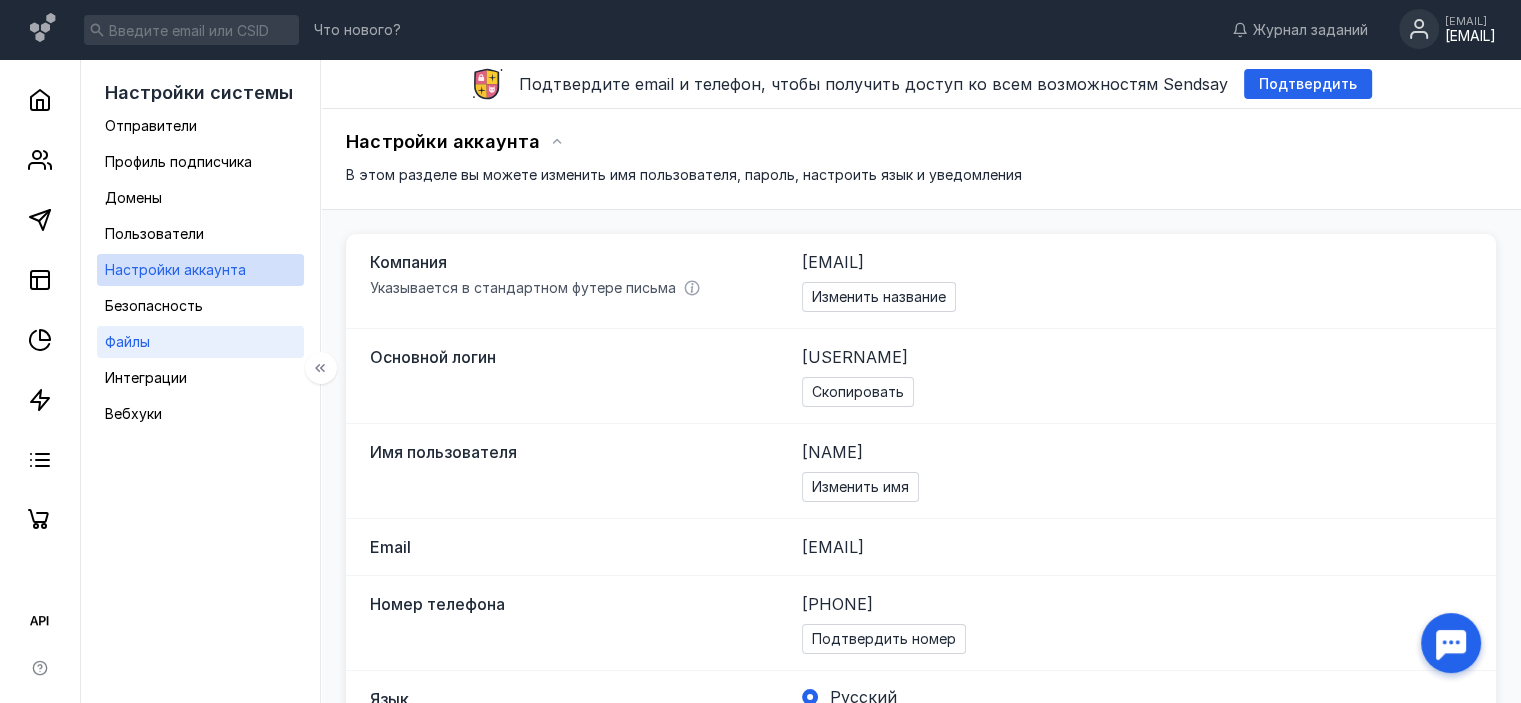 click on "Файлы" at bounding box center (200, 342) 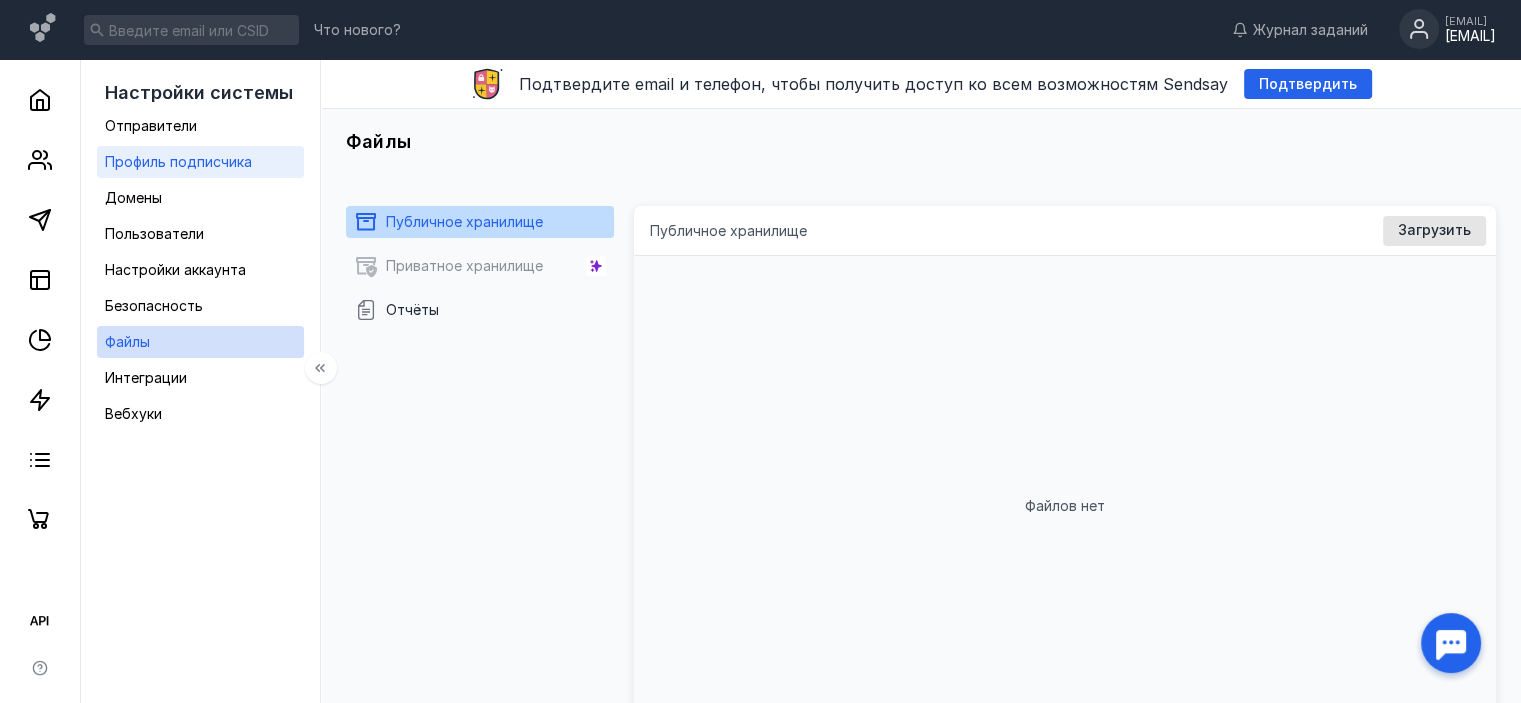 click on "Профиль подписчика" at bounding box center (178, 161) 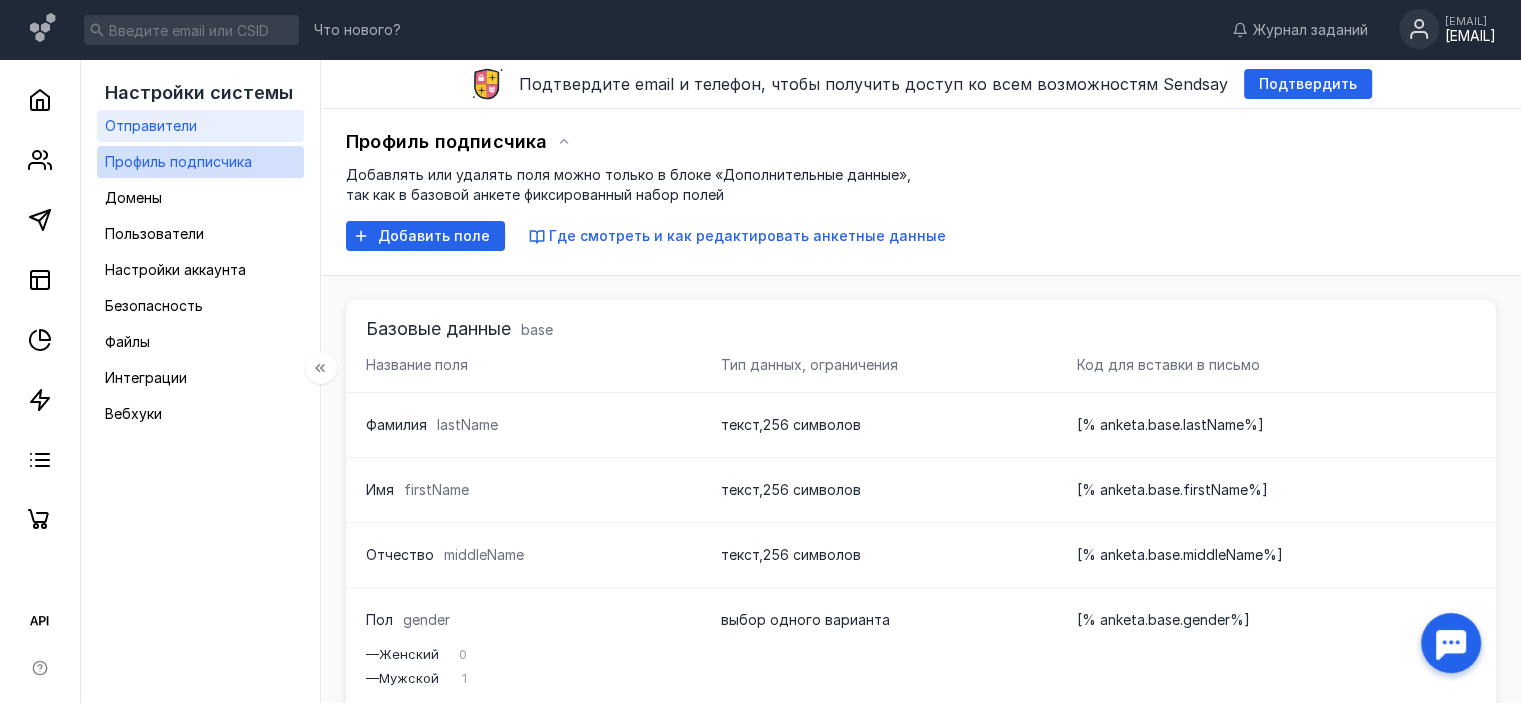 click on "Отправители" at bounding box center [151, 125] 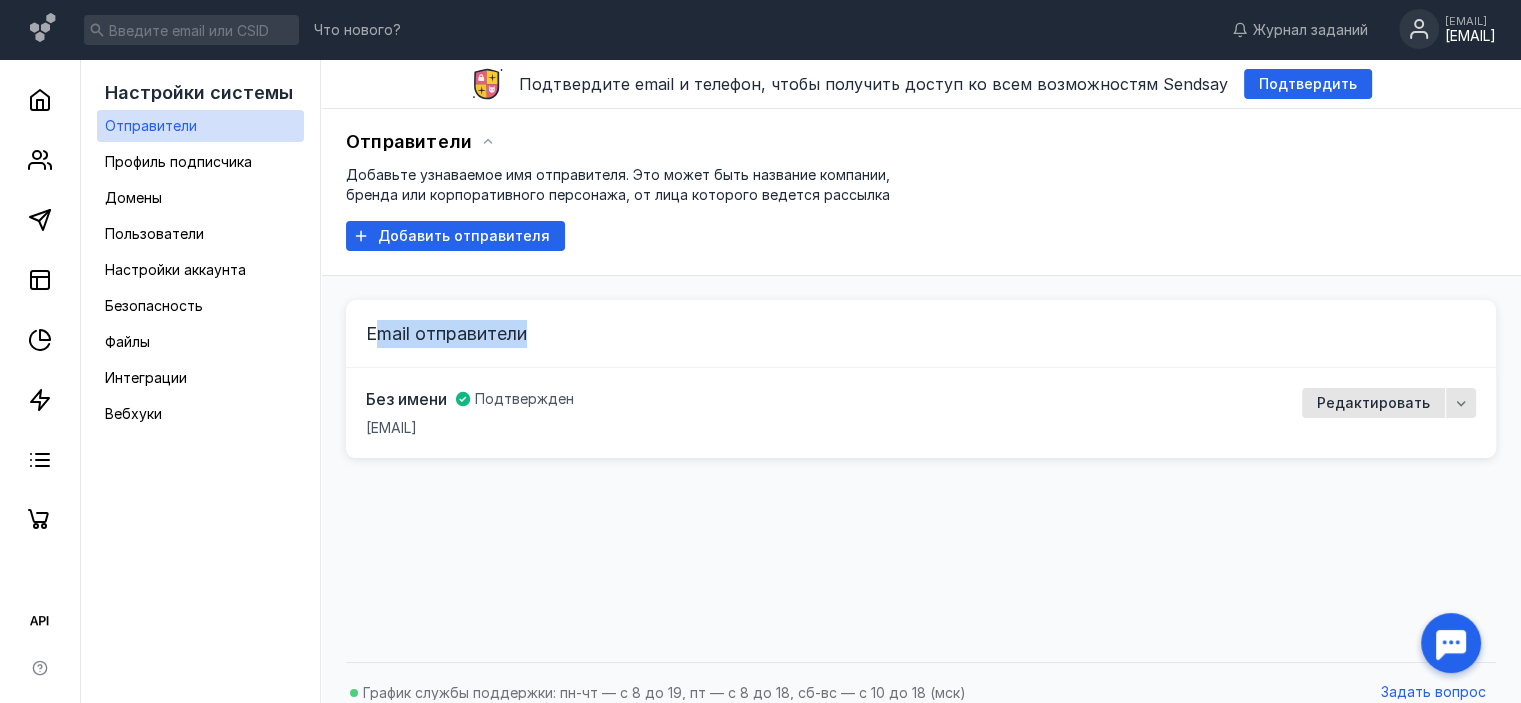 drag, startPoint x: 381, startPoint y: 327, endPoint x: 528, endPoint y: 325, distance: 147.01361 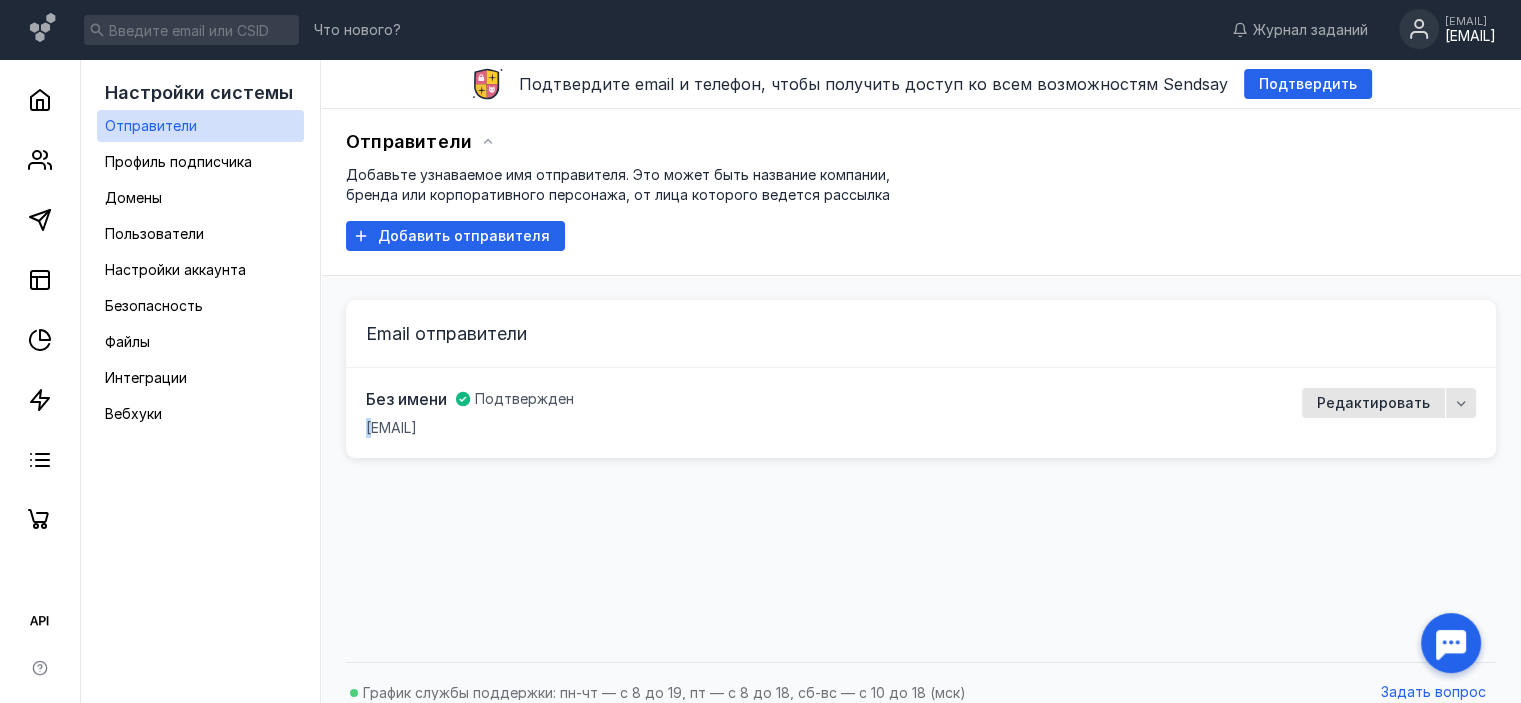 drag, startPoint x: 600, startPoint y: 440, endPoint x: 375, endPoint y: 420, distance: 225.88715 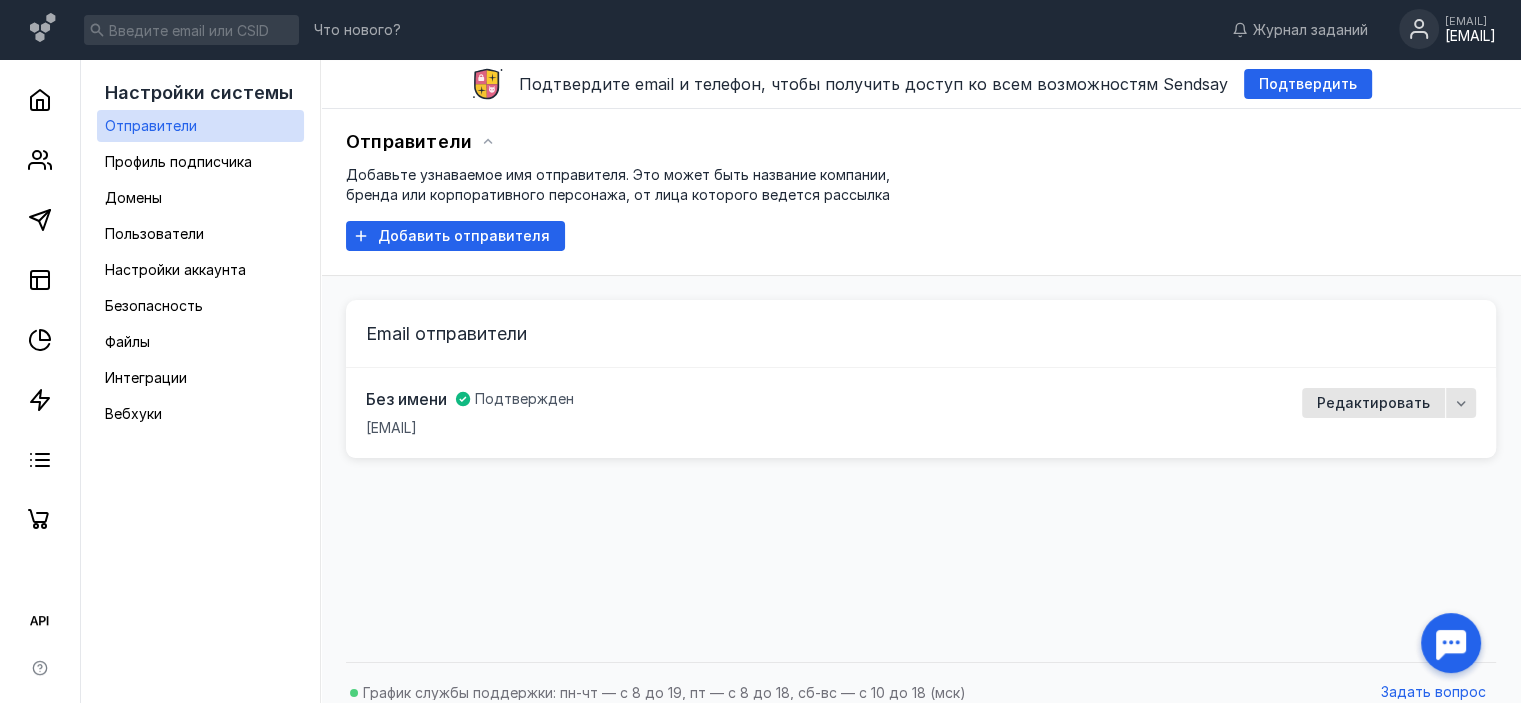 click on "Email отправители" at bounding box center (921, 334) 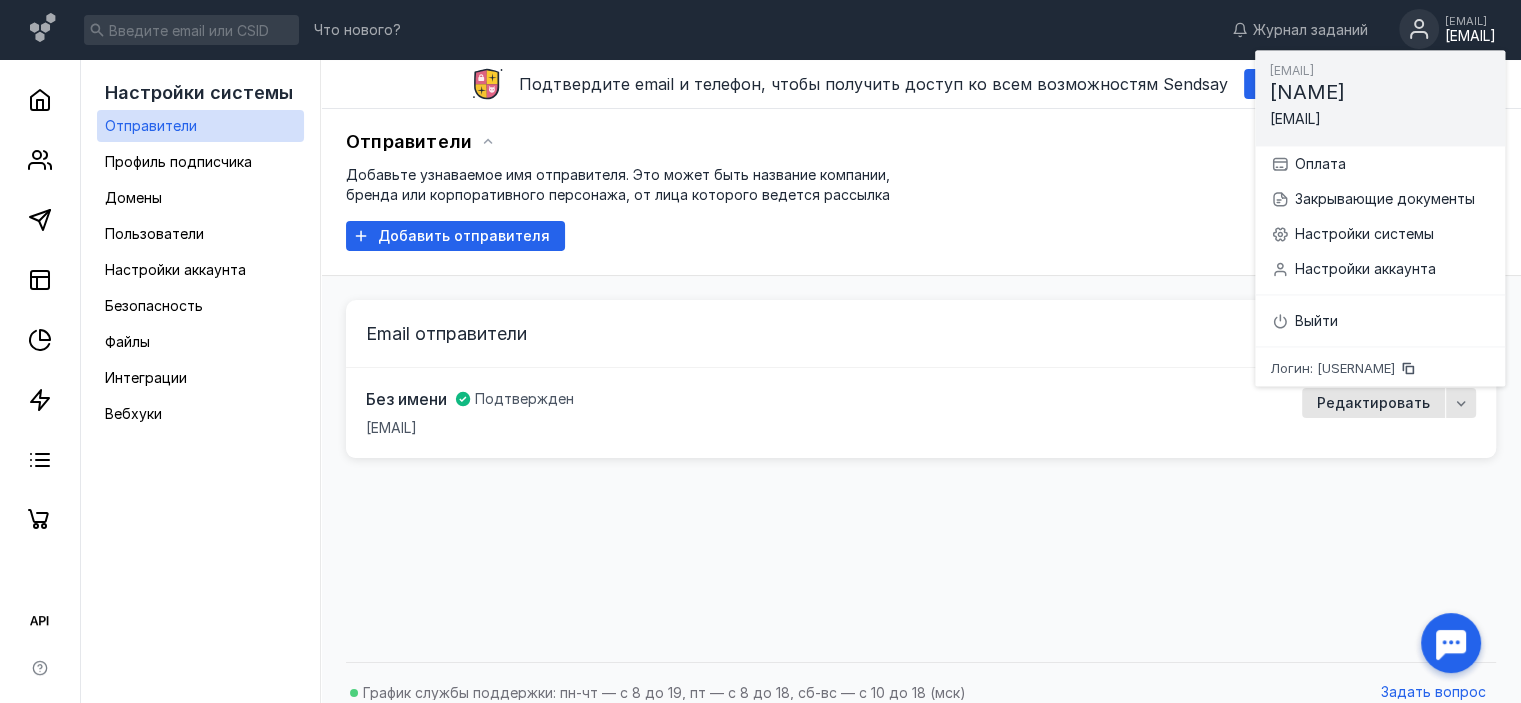 click on "Отправители Добавьте узнаваемое имя отправителя. Это может быть название компании, бренда или корпоративного персонажа, от лица которого ведется рассылка Добавить отправителя" at bounding box center (921, 192) 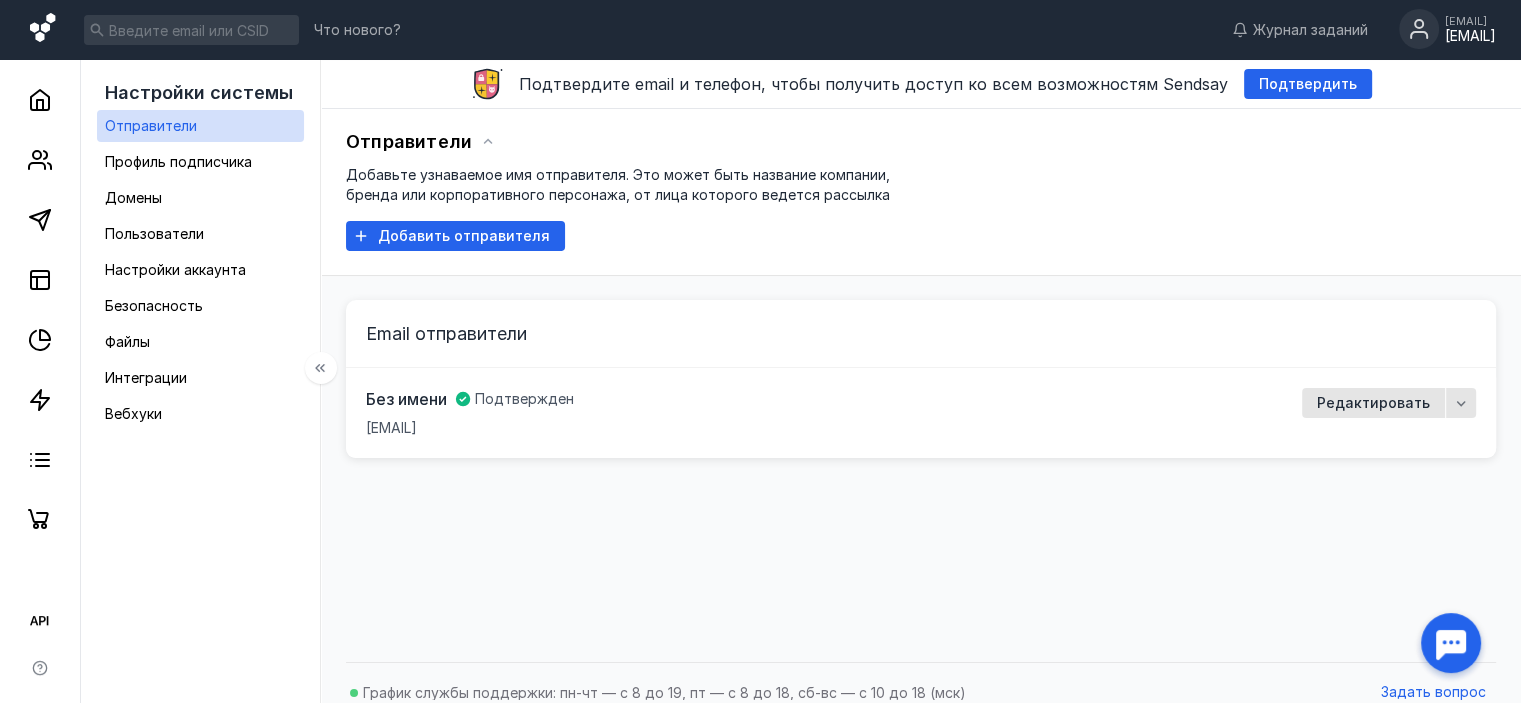 click 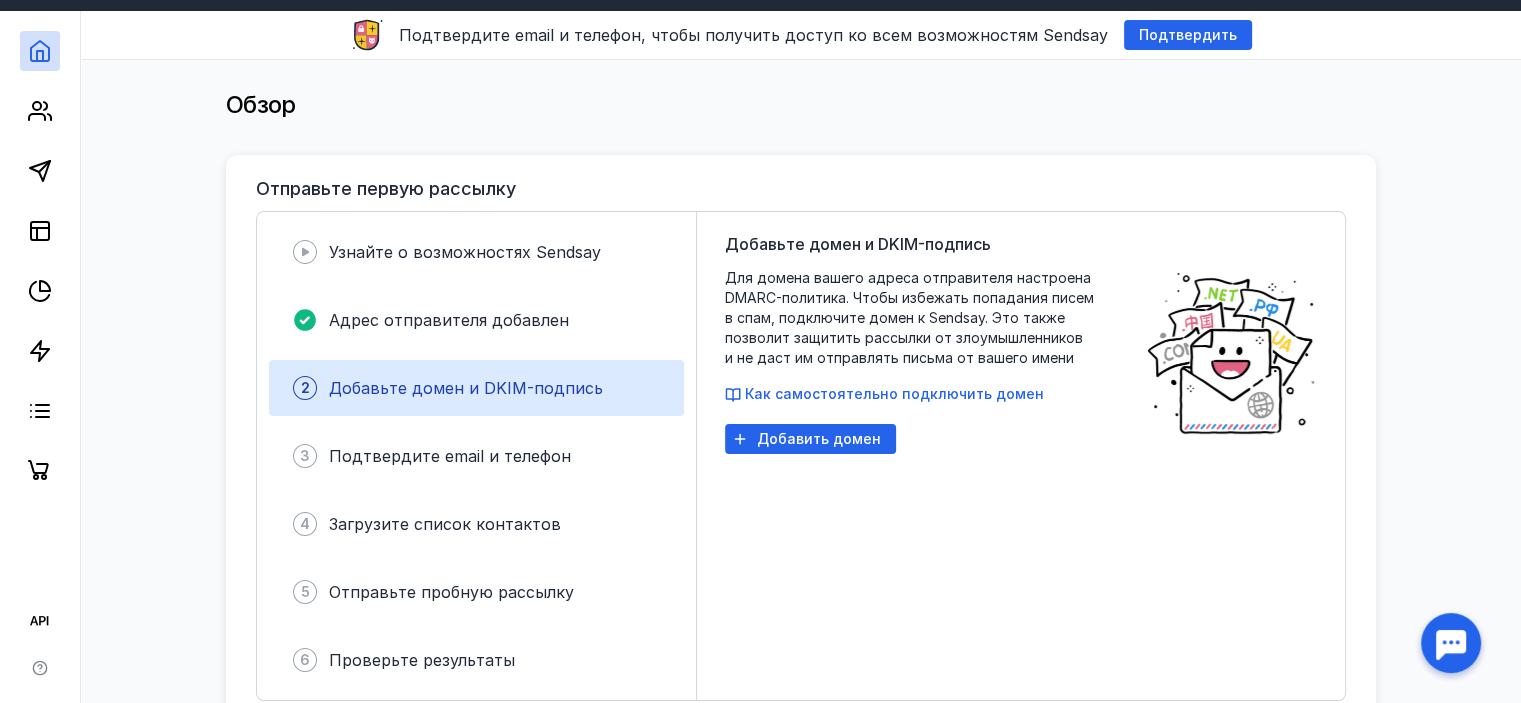 scroll, scrollTop: 0, scrollLeft: 0, axis: both 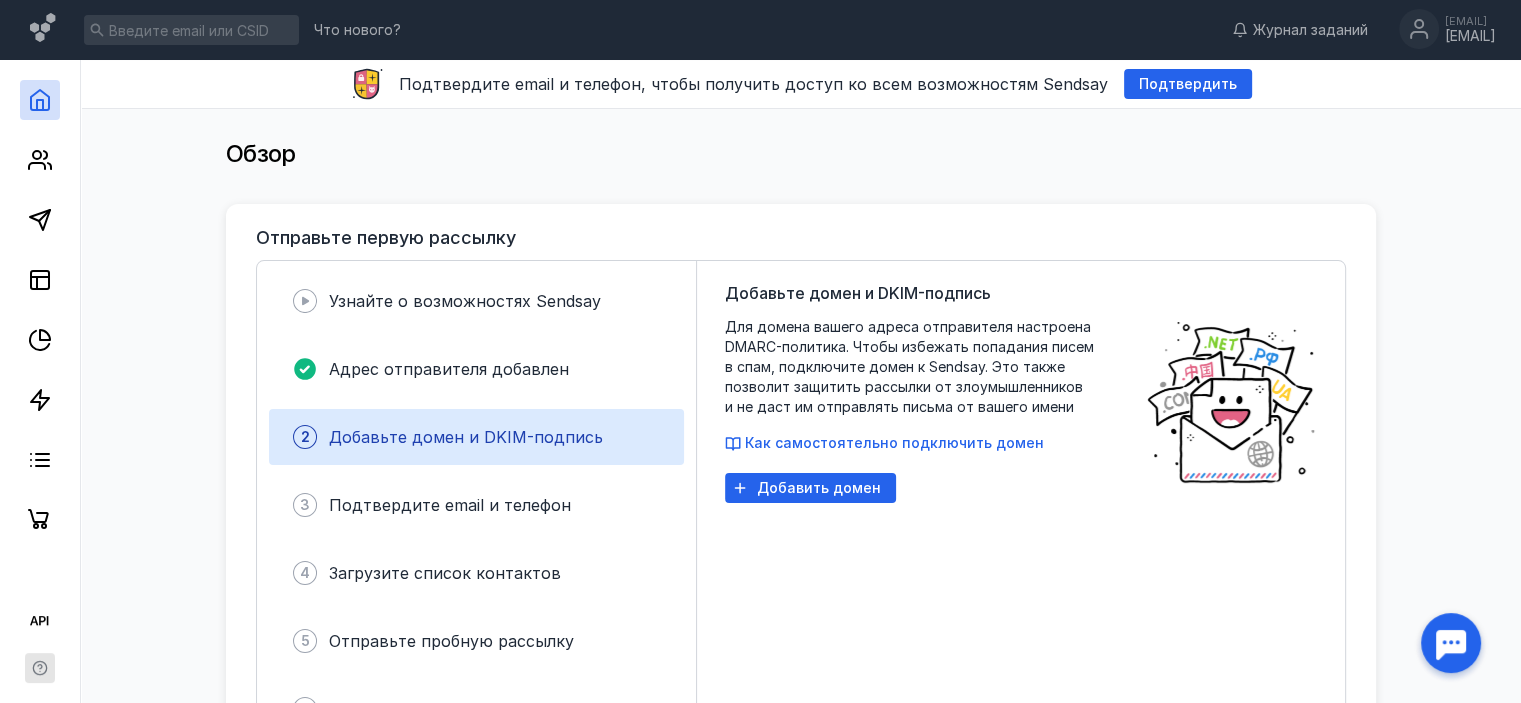 click 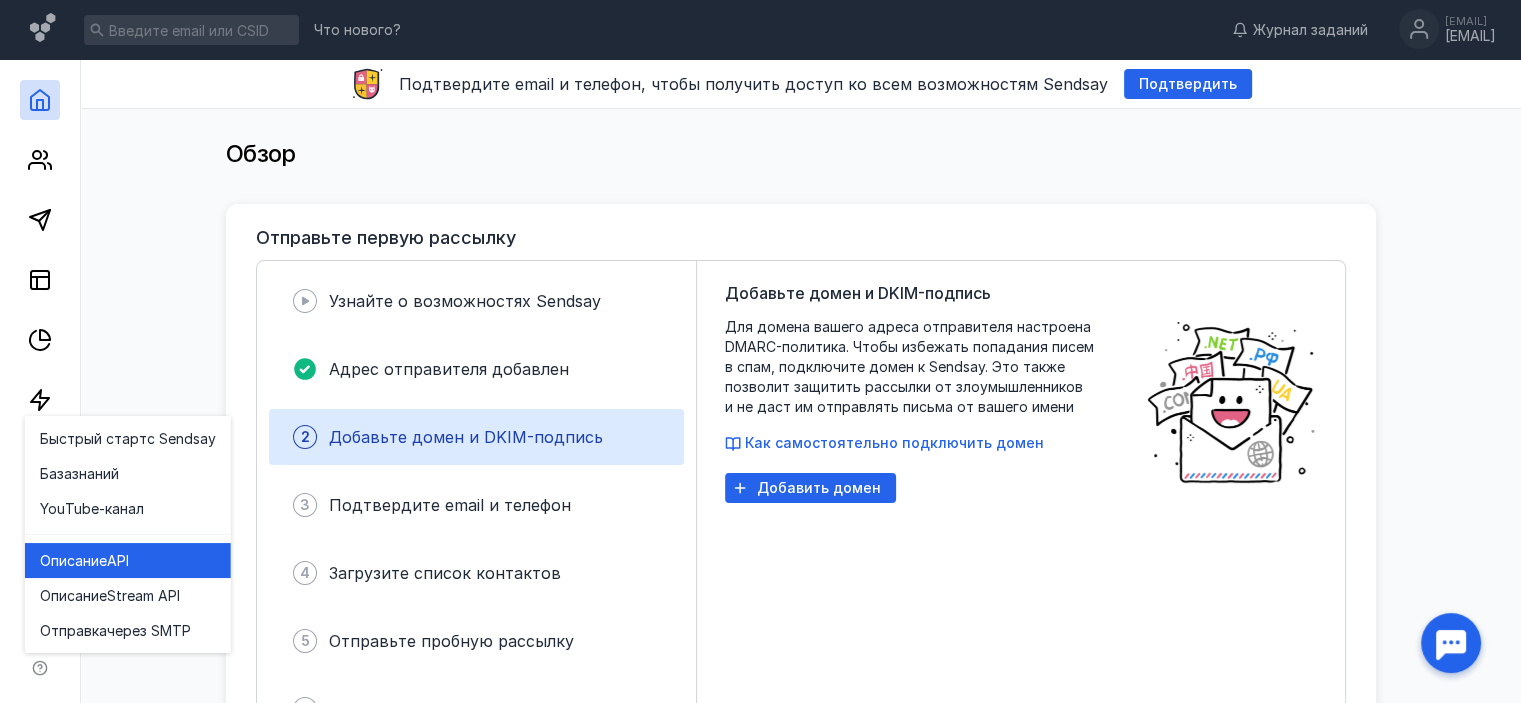 click on "Описание  API" at bounding box center (128, 561) 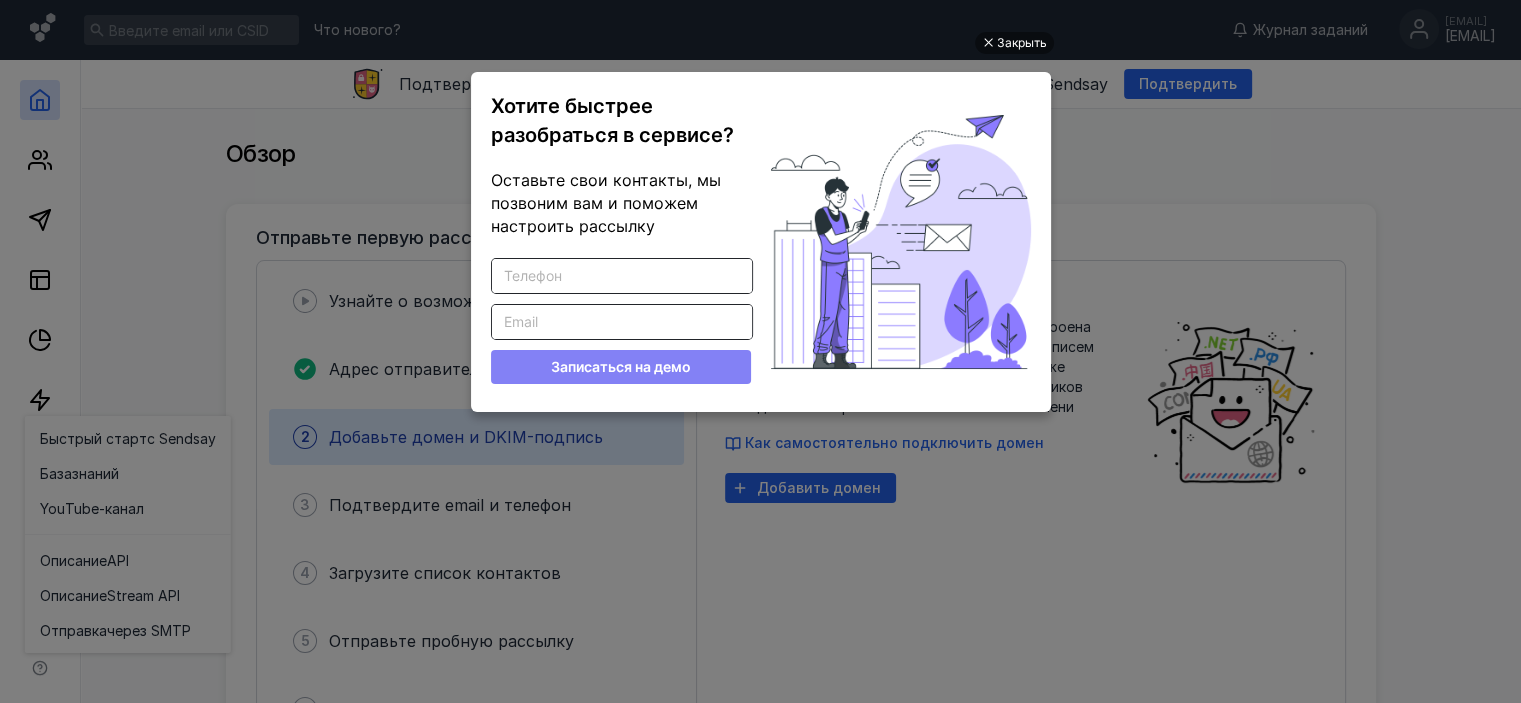 scroll, scrollTop: 0, scrollLeft: 0, axis: both 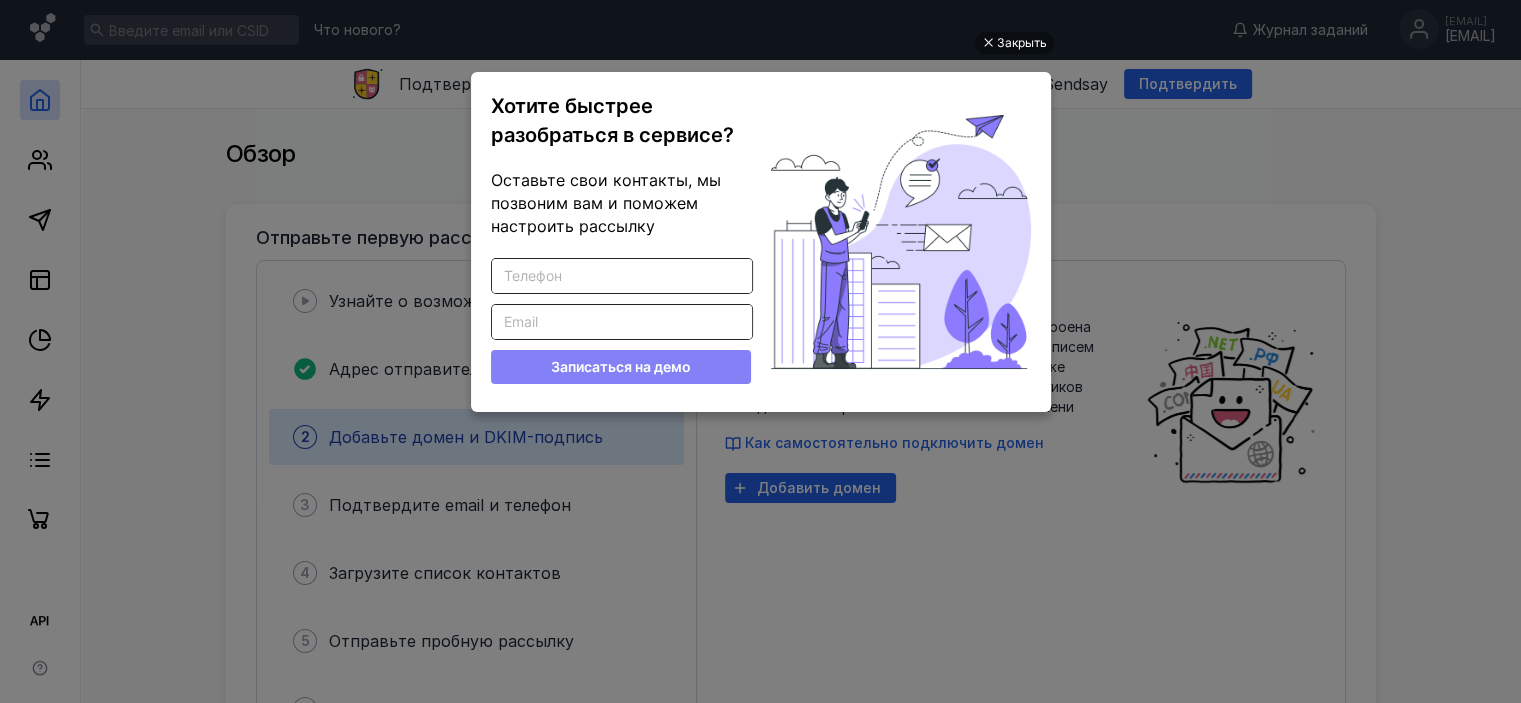 click on "Закрыть
Хотите быстрее разобраться в сервисе? Оставьте свои контакты, мы позвоним вам и поможем настроить рассылку Введите корректный телефон Введите корректный Email
Записаться на демо" at bounding box center [760, 353] 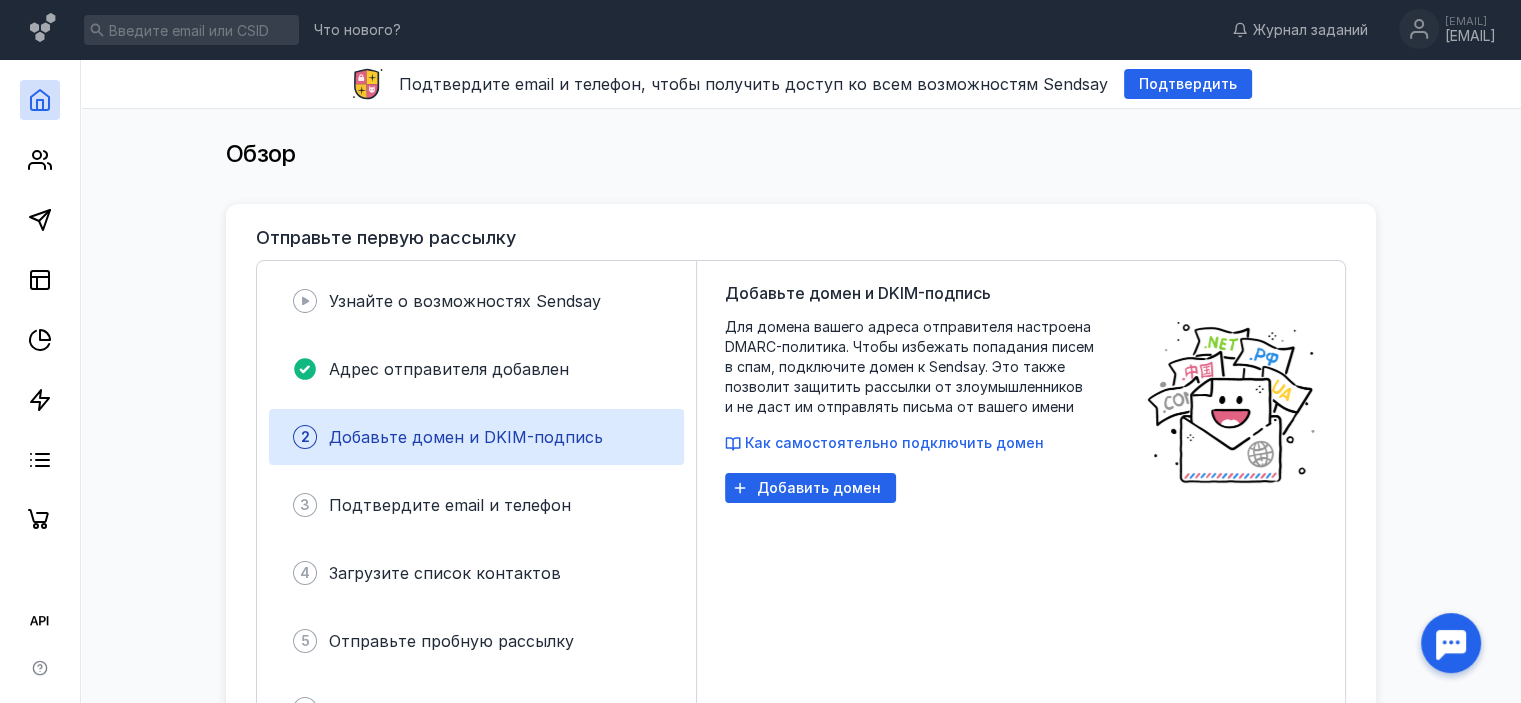scroll, scrollTop: 0, scrollLeft: 0, axis: both 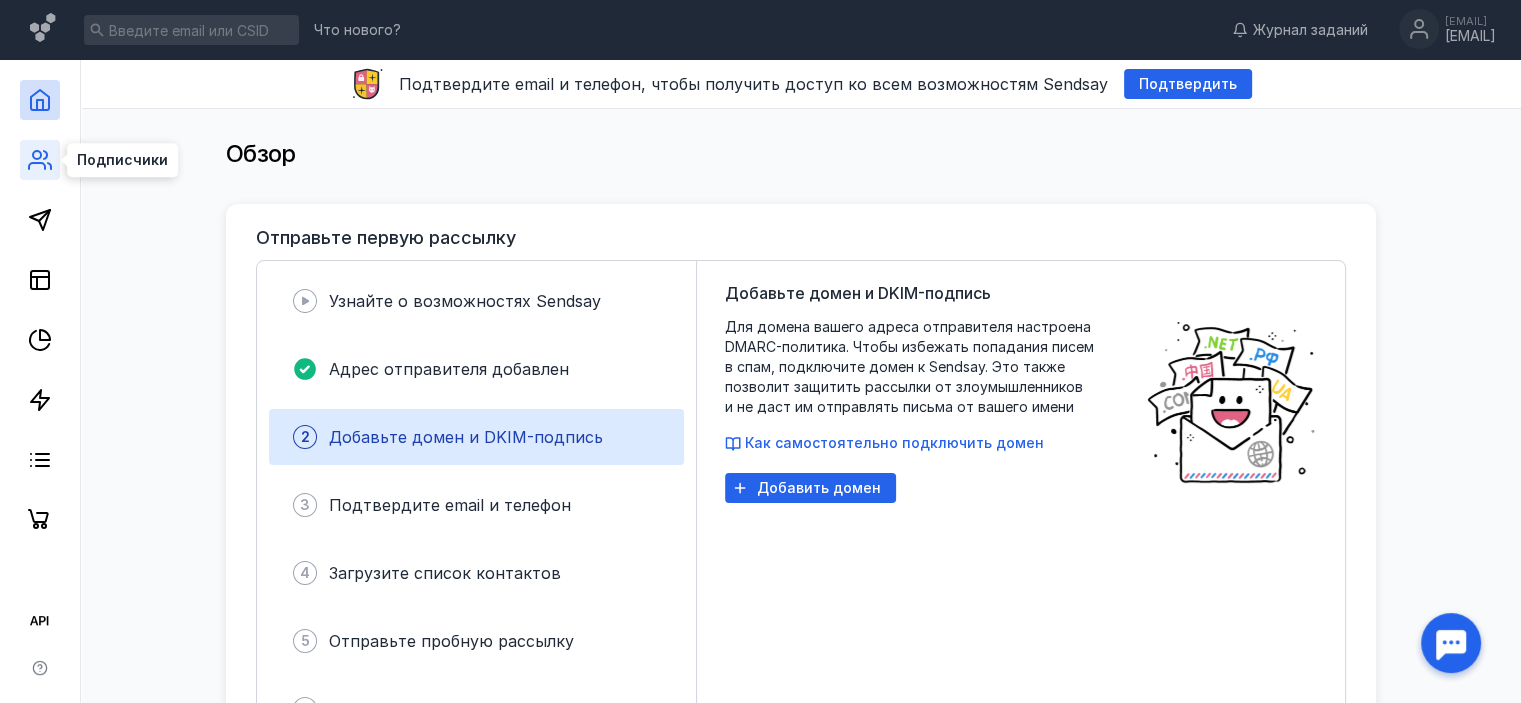 click 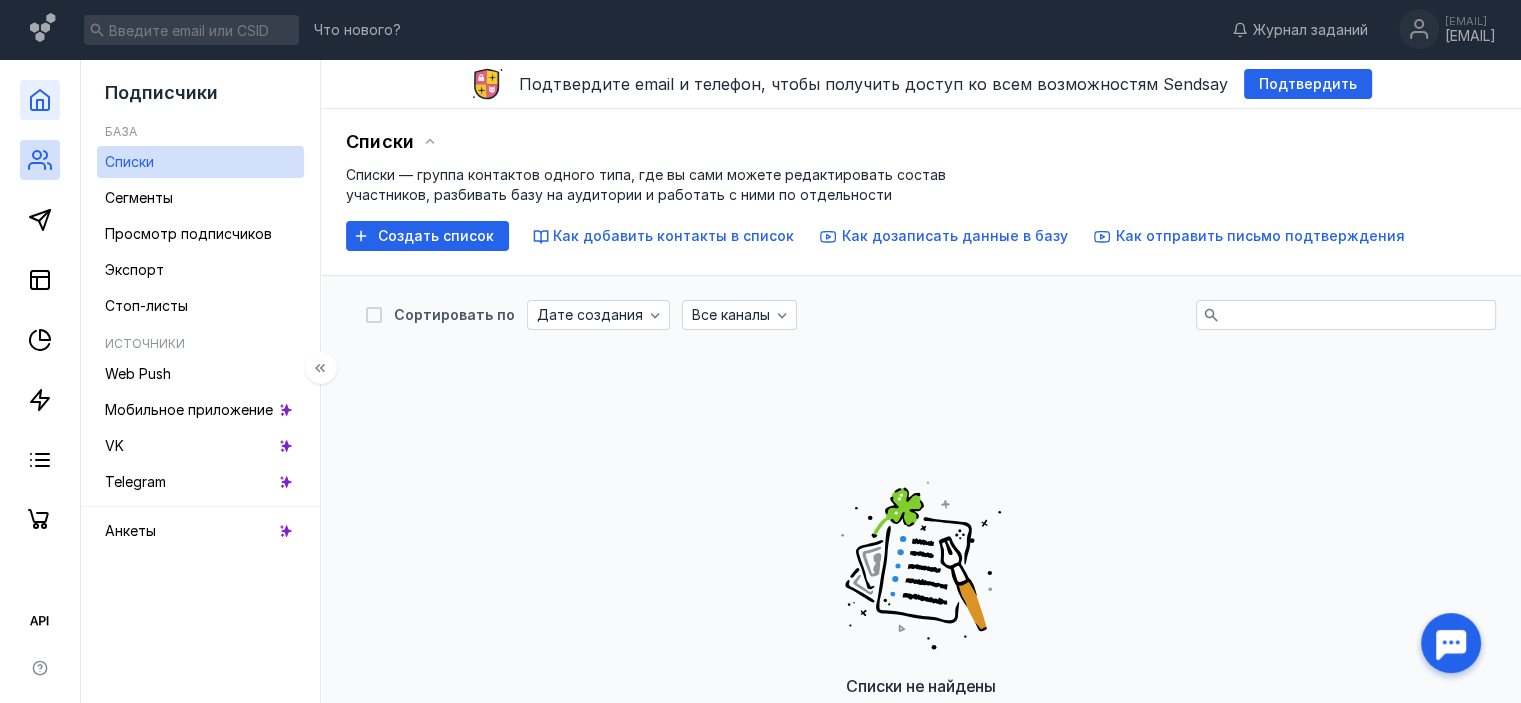 click at bounding box center [40, 100] 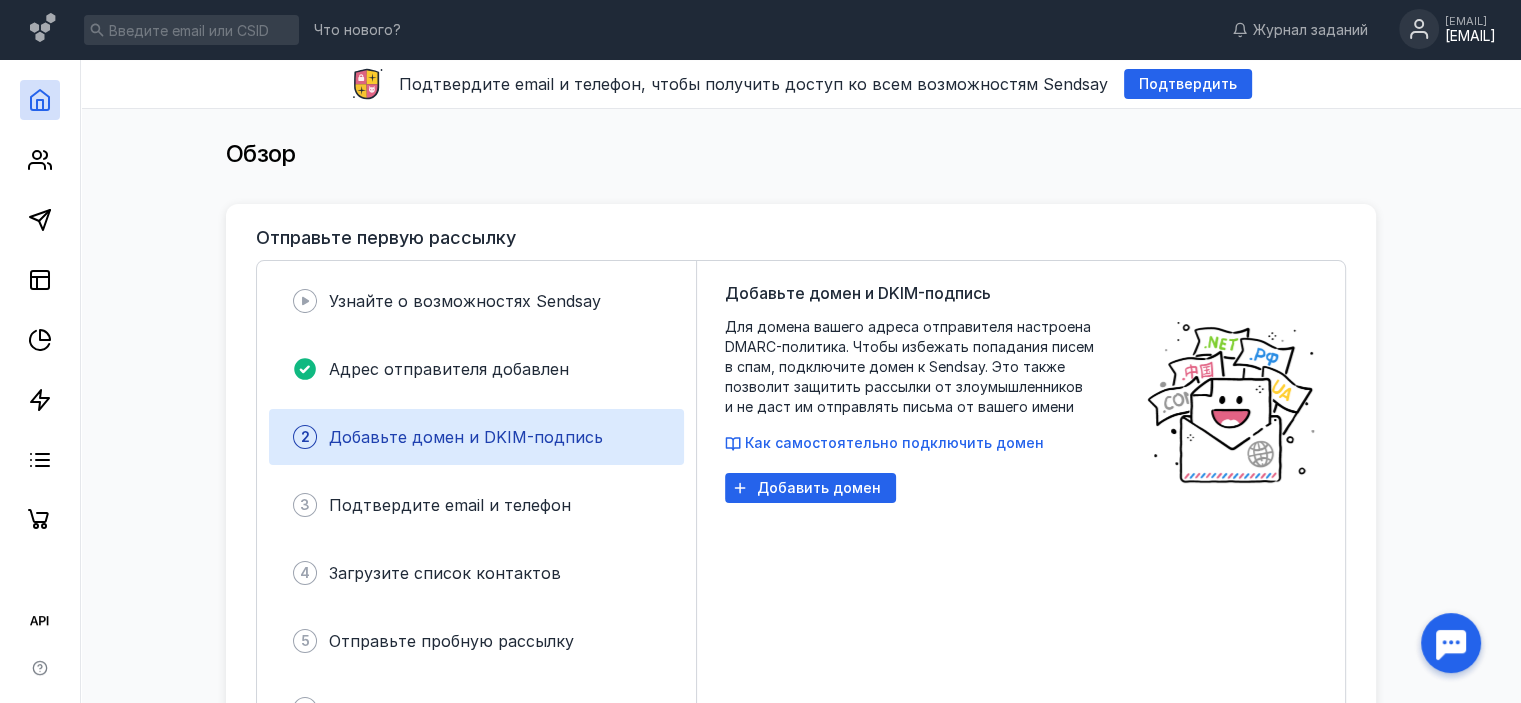 click on "[EMAIL] [EMAIL]" at bounding box center [1447, 30] 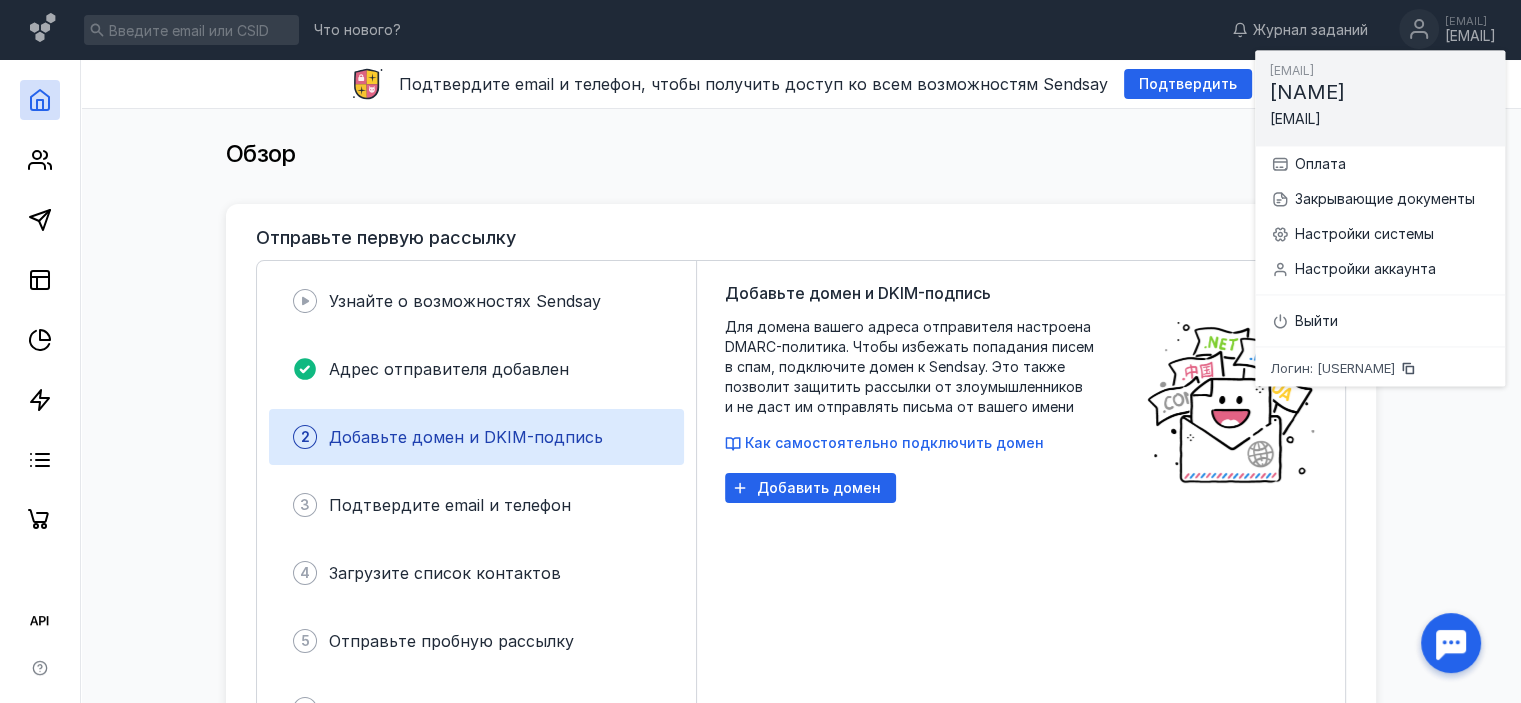 click on "Логин: [USERNAME]" at bounding box center [1332, 368] 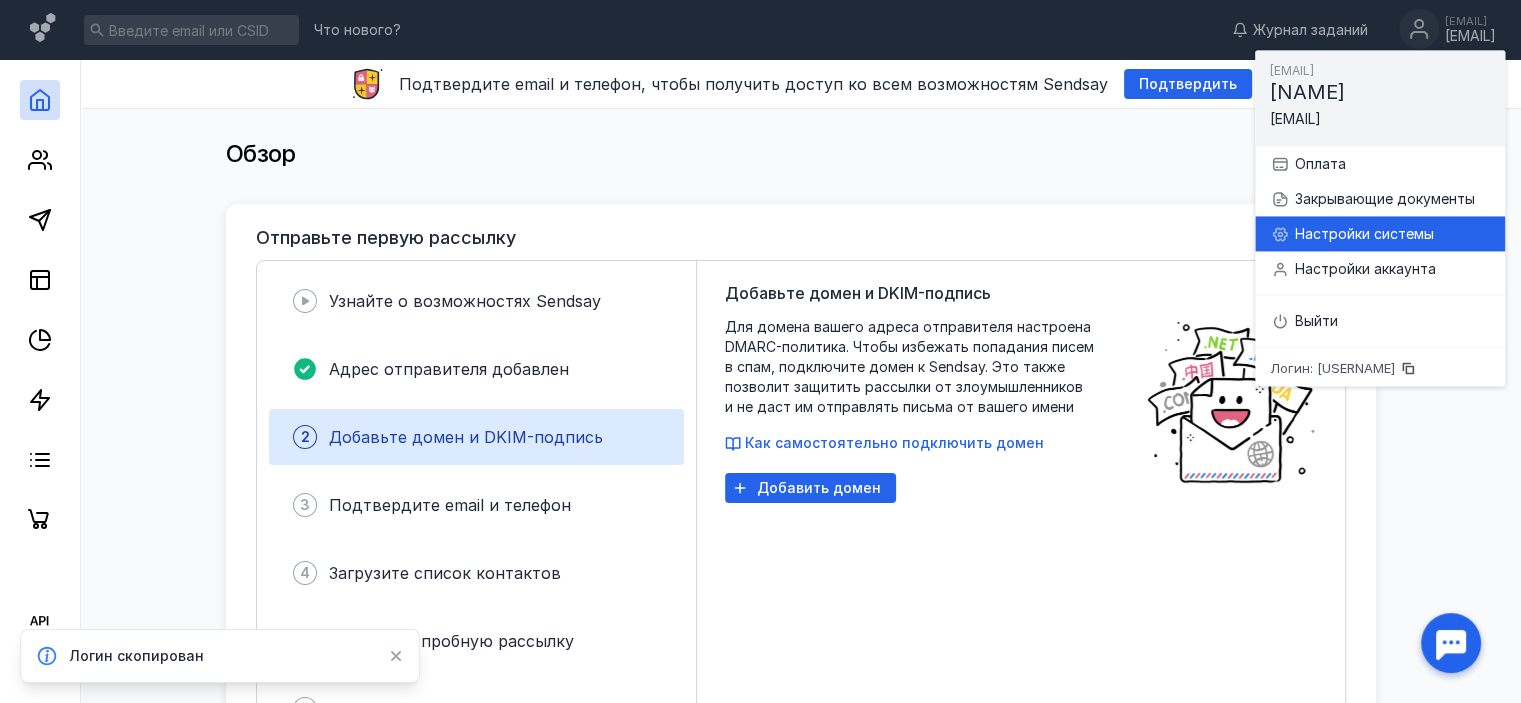 click on "Настройки системы" at bounding box center (1392, 234) 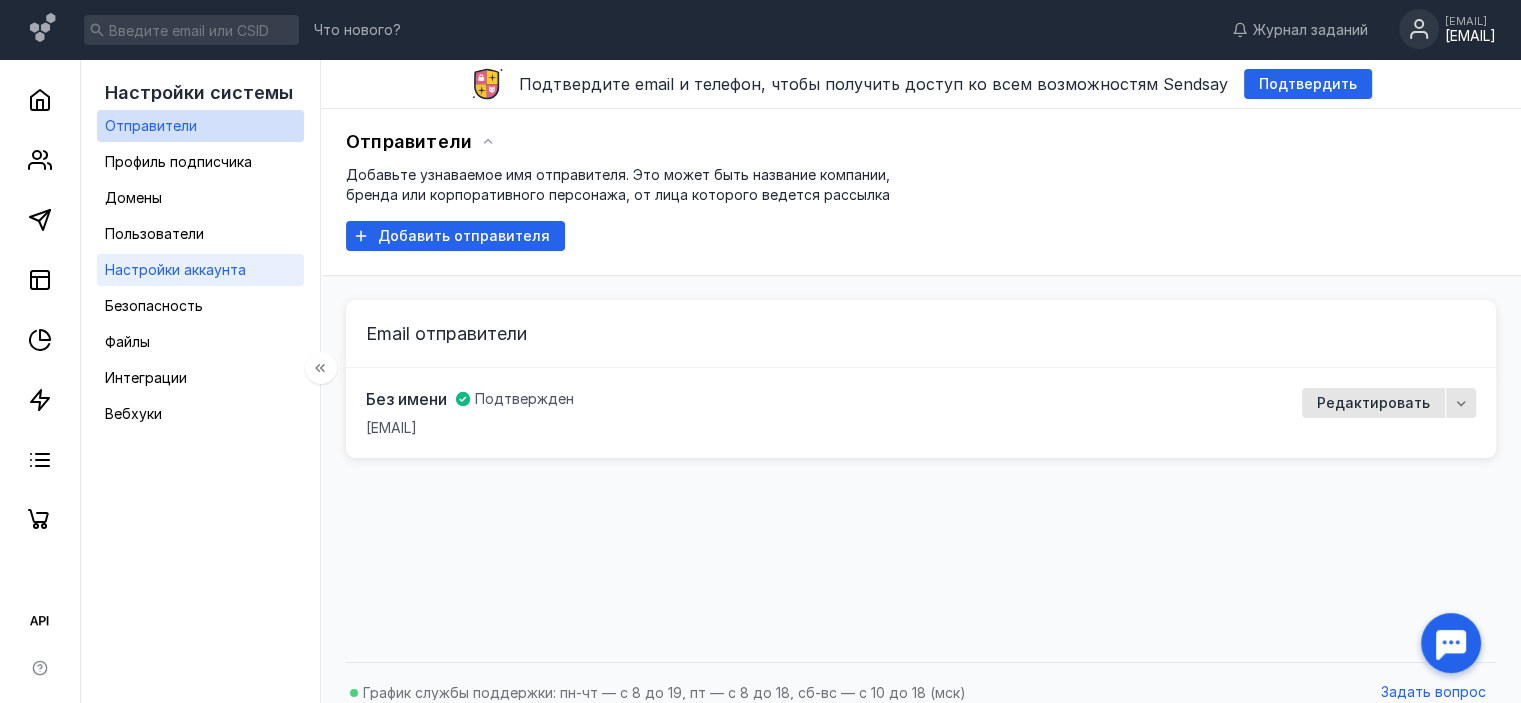 click on "Настройки аккаунта" at bounding box center (175, 269) 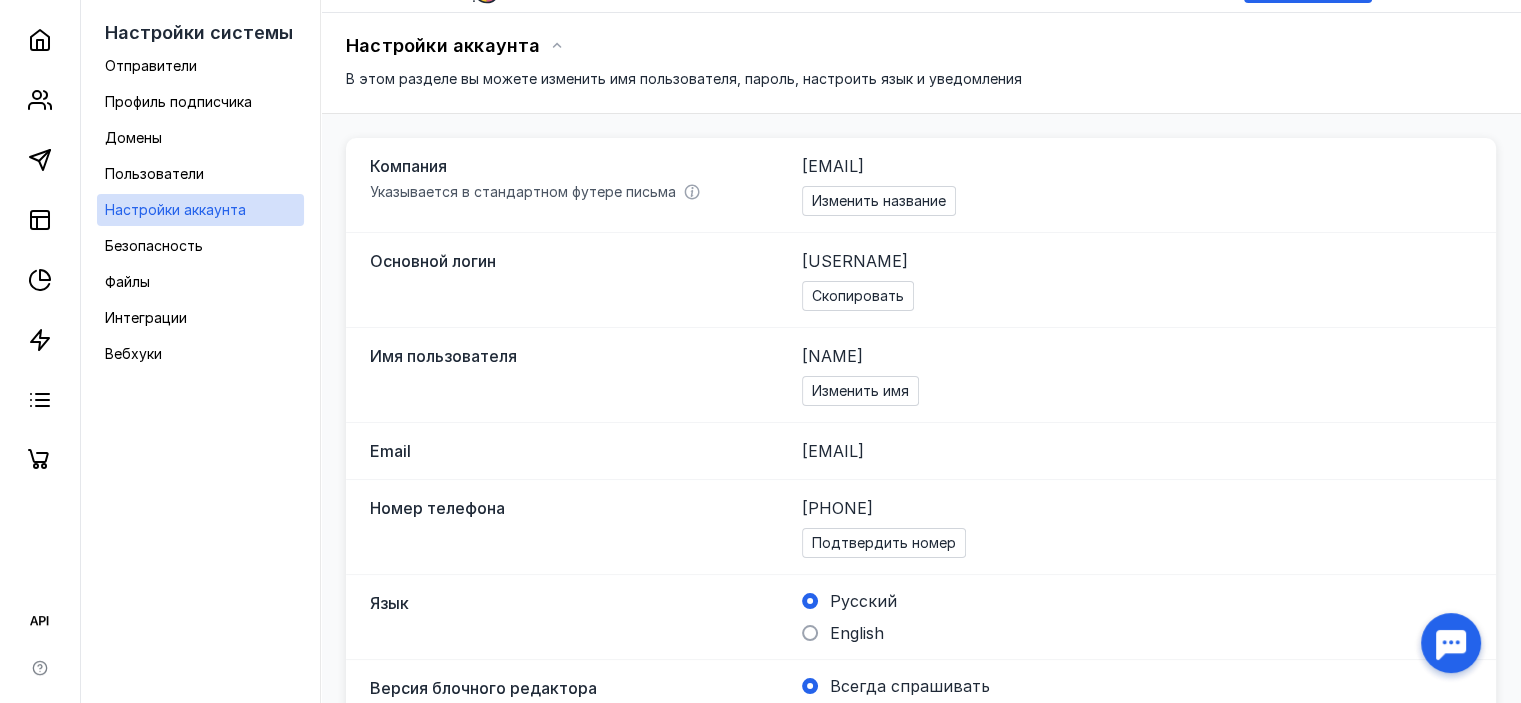 scroll, scrollTop: 0, scrollLeft: 0, axis: both 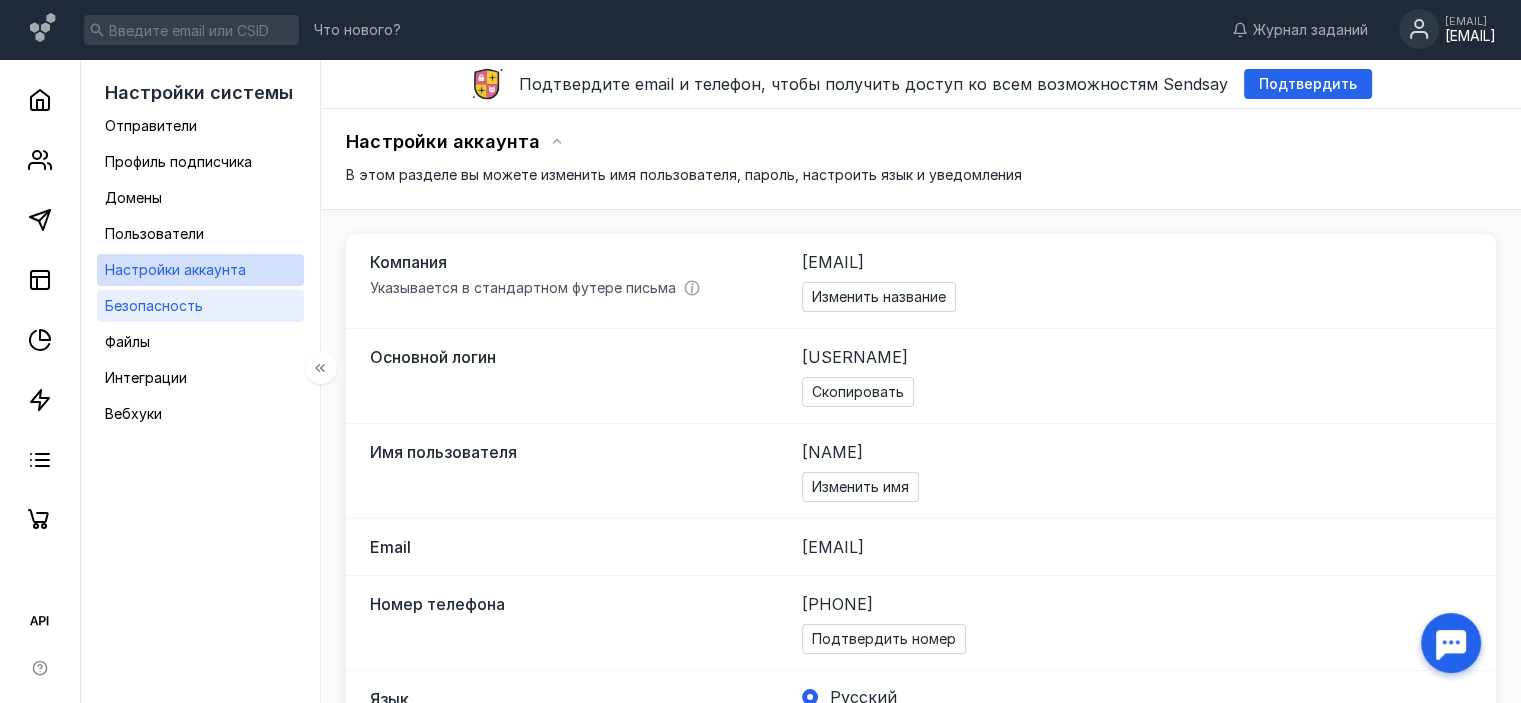 click on "Безопасность" at bounding box center [154, 305] 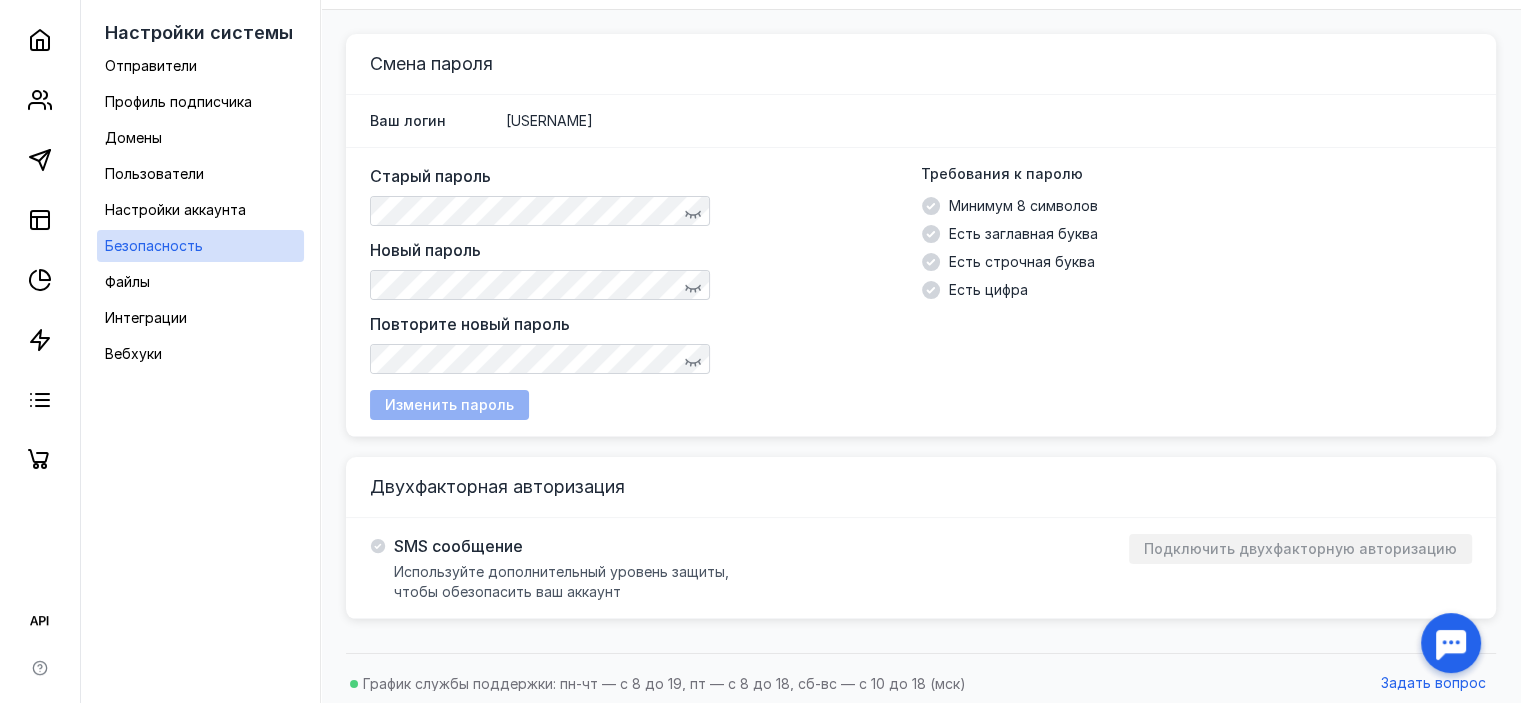 scroll, scrollTop: 100, scrollLeft: 0, axis: vertical 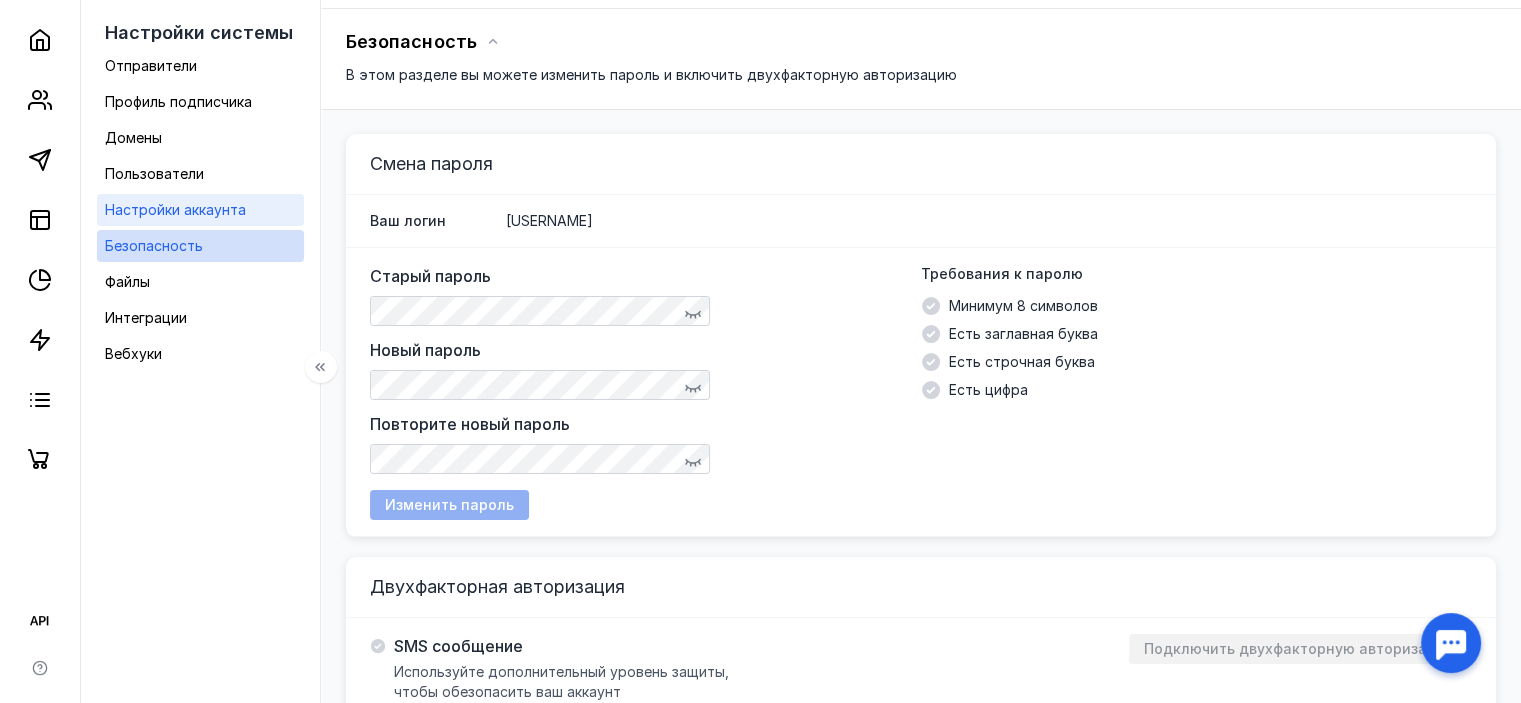 click on "Настройки аккаунта" at bounding box center (175, 209) 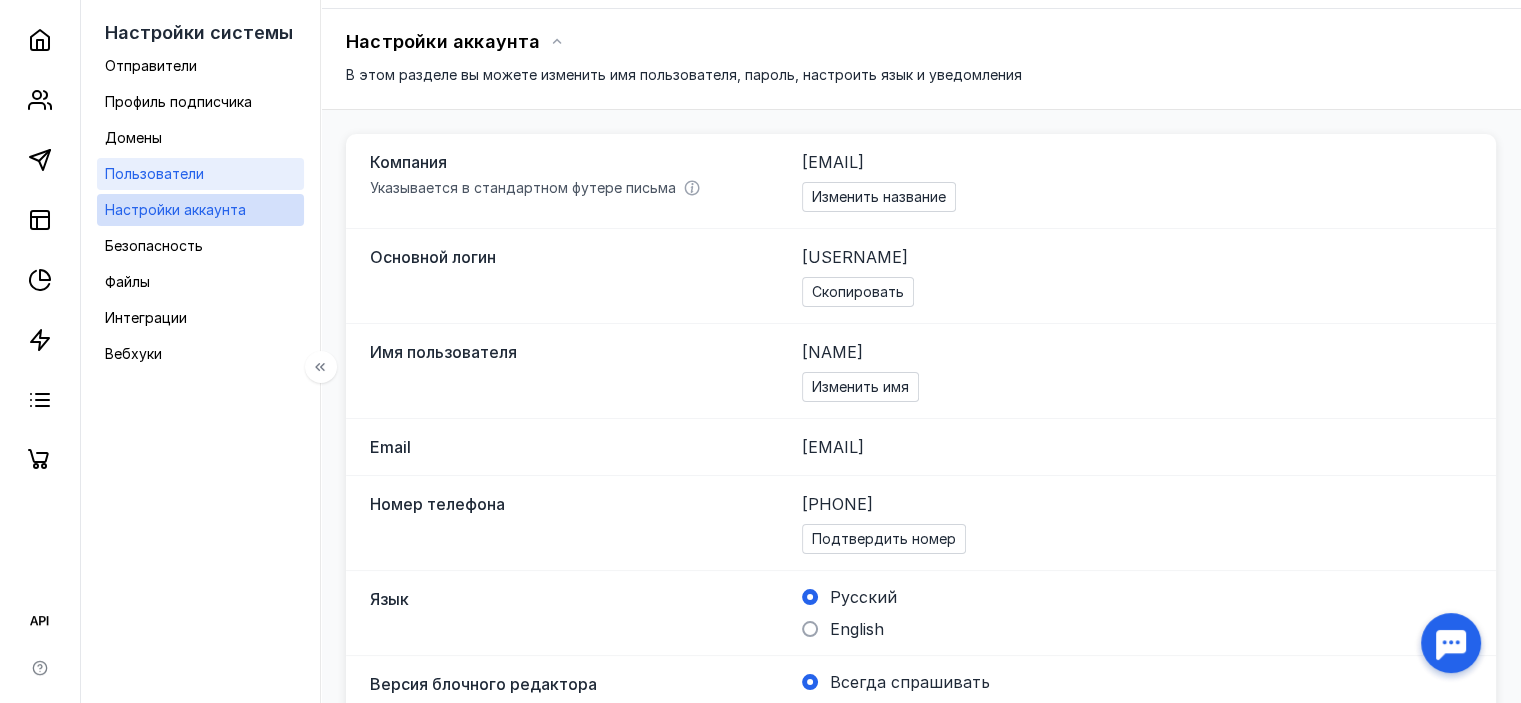 click on "Пользователи" at bounding box center (154, 173) 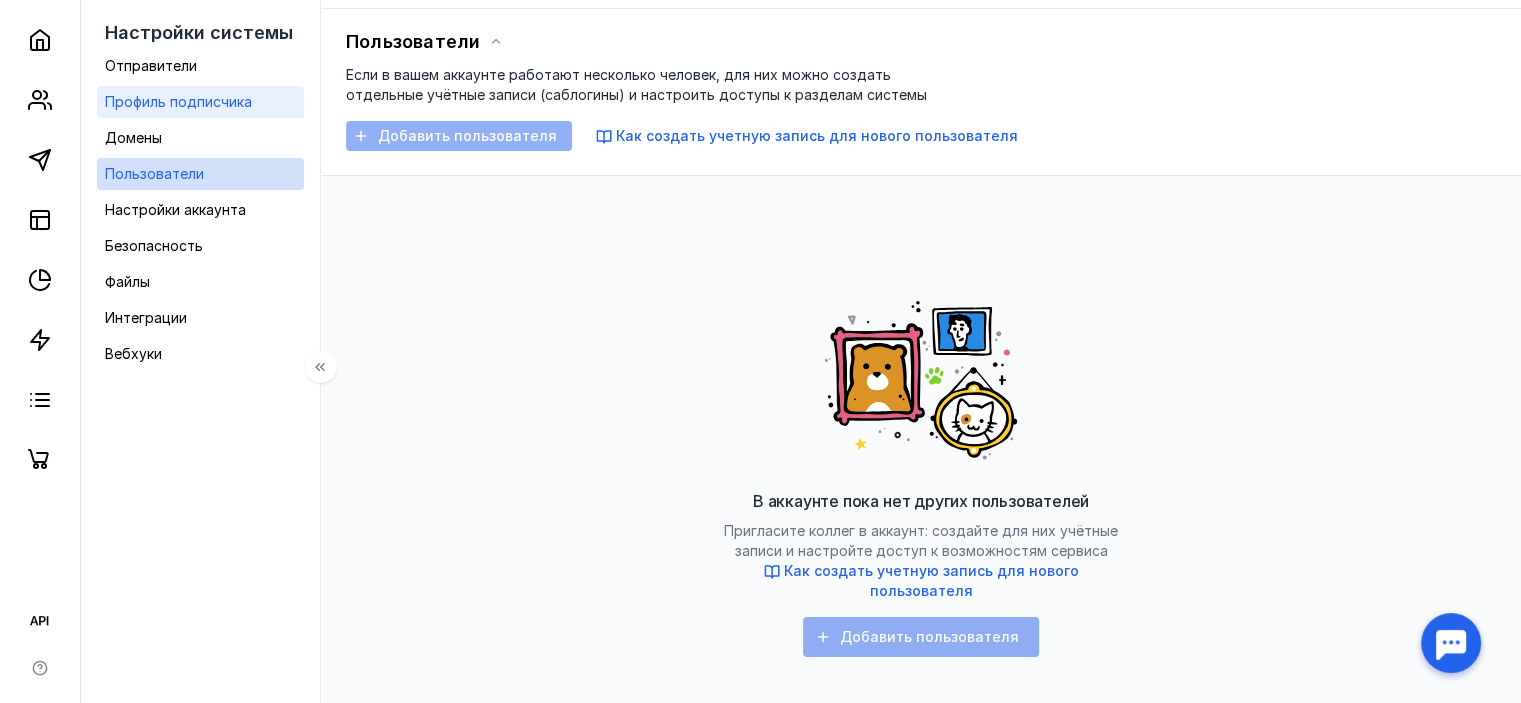 click on "Домены" at bounding box center [200, 138] 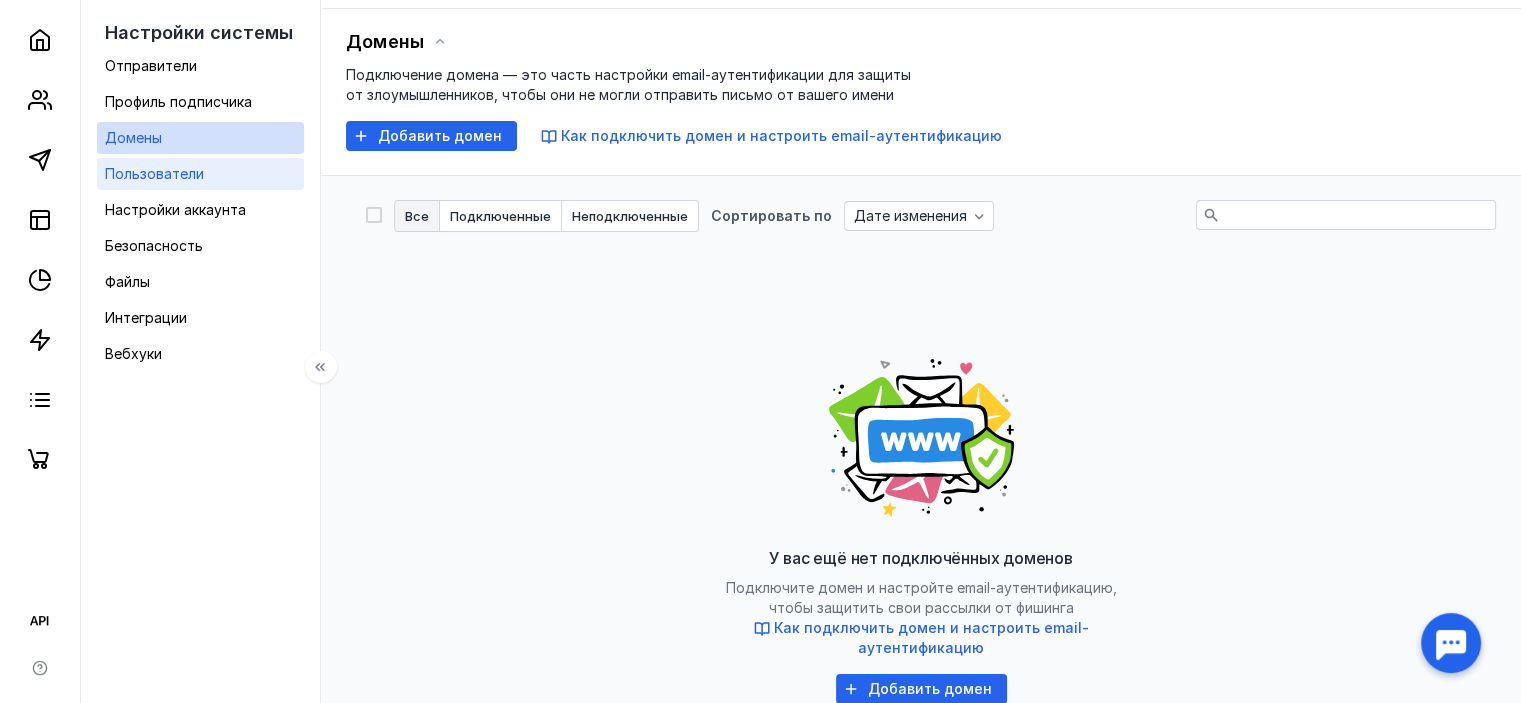 click on "Пользователи" at bounding box center [154, 173] 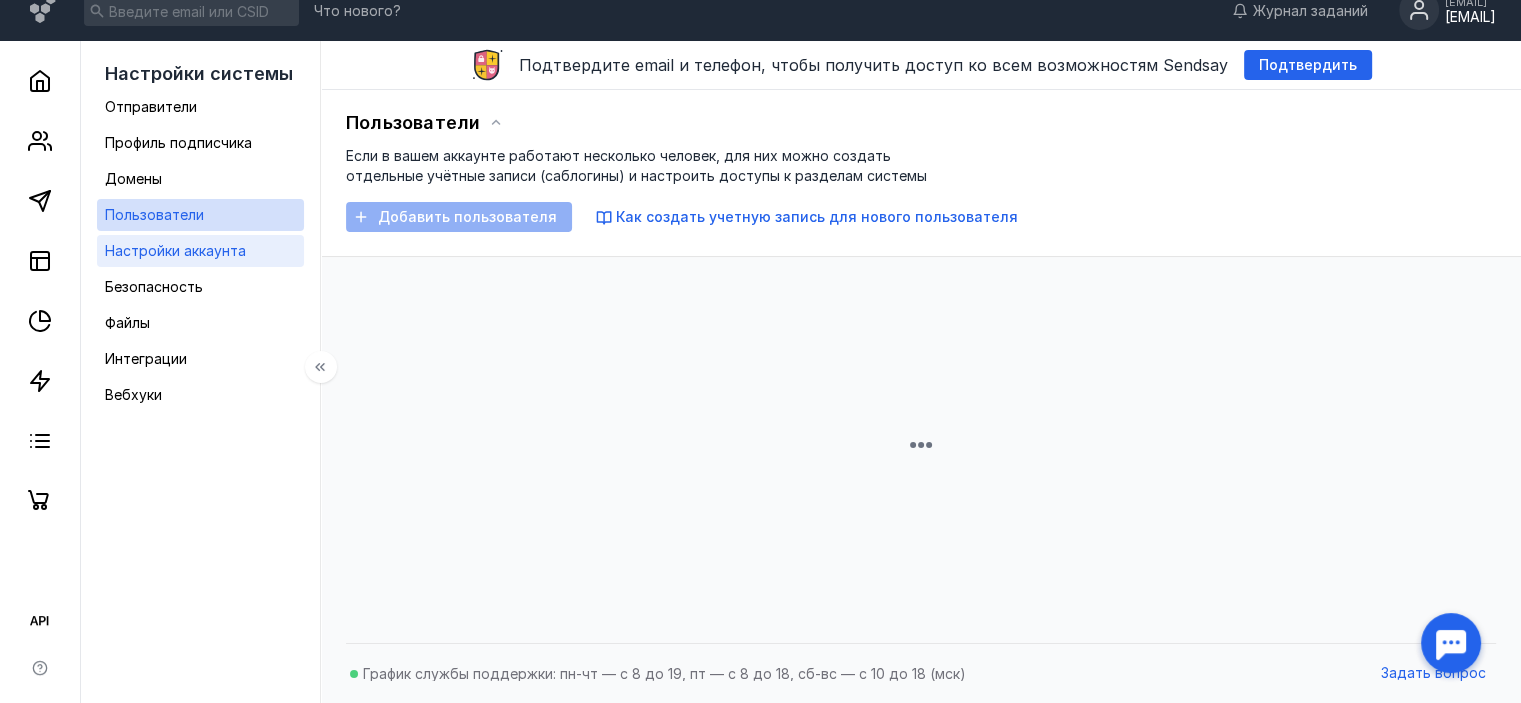 scroll, scrollTop: 100, scrollLeft: 0, axis: vertical 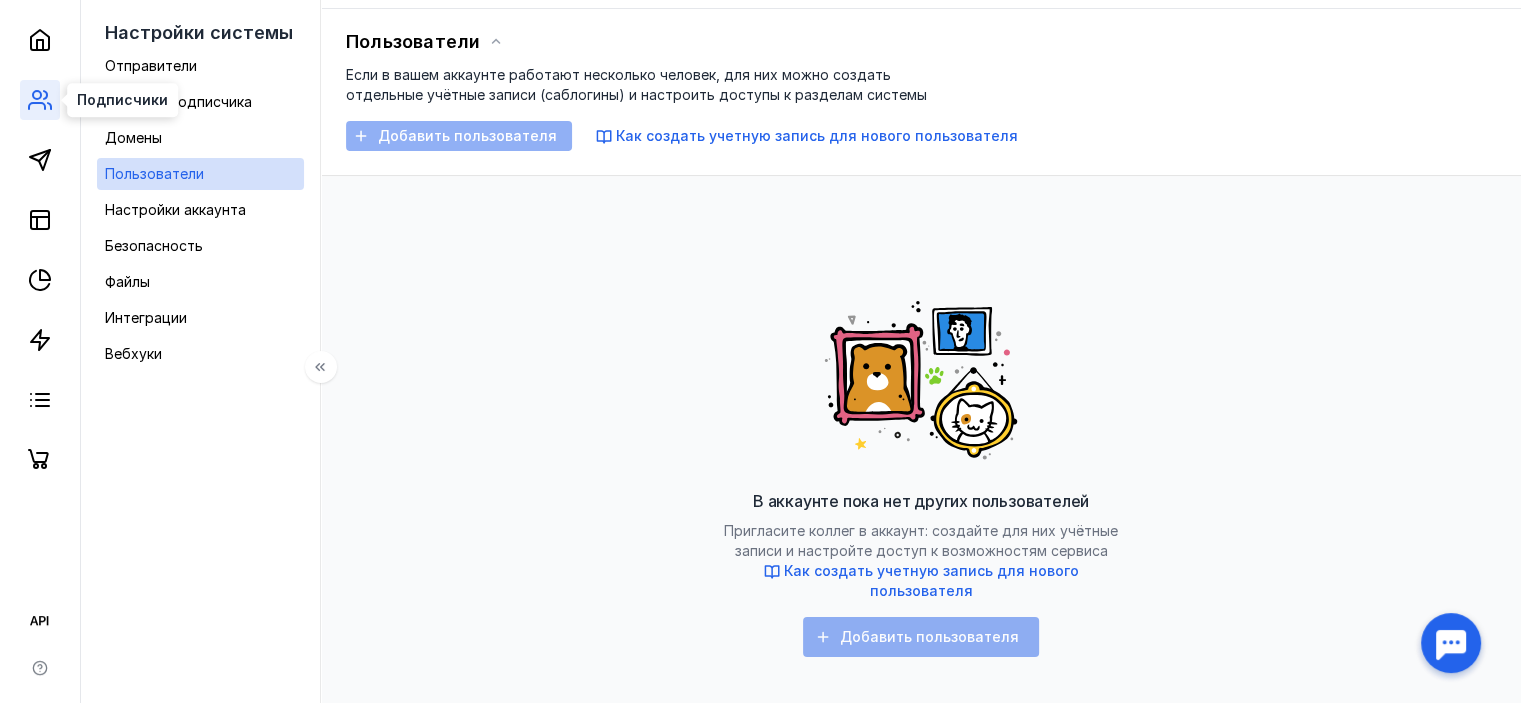 click 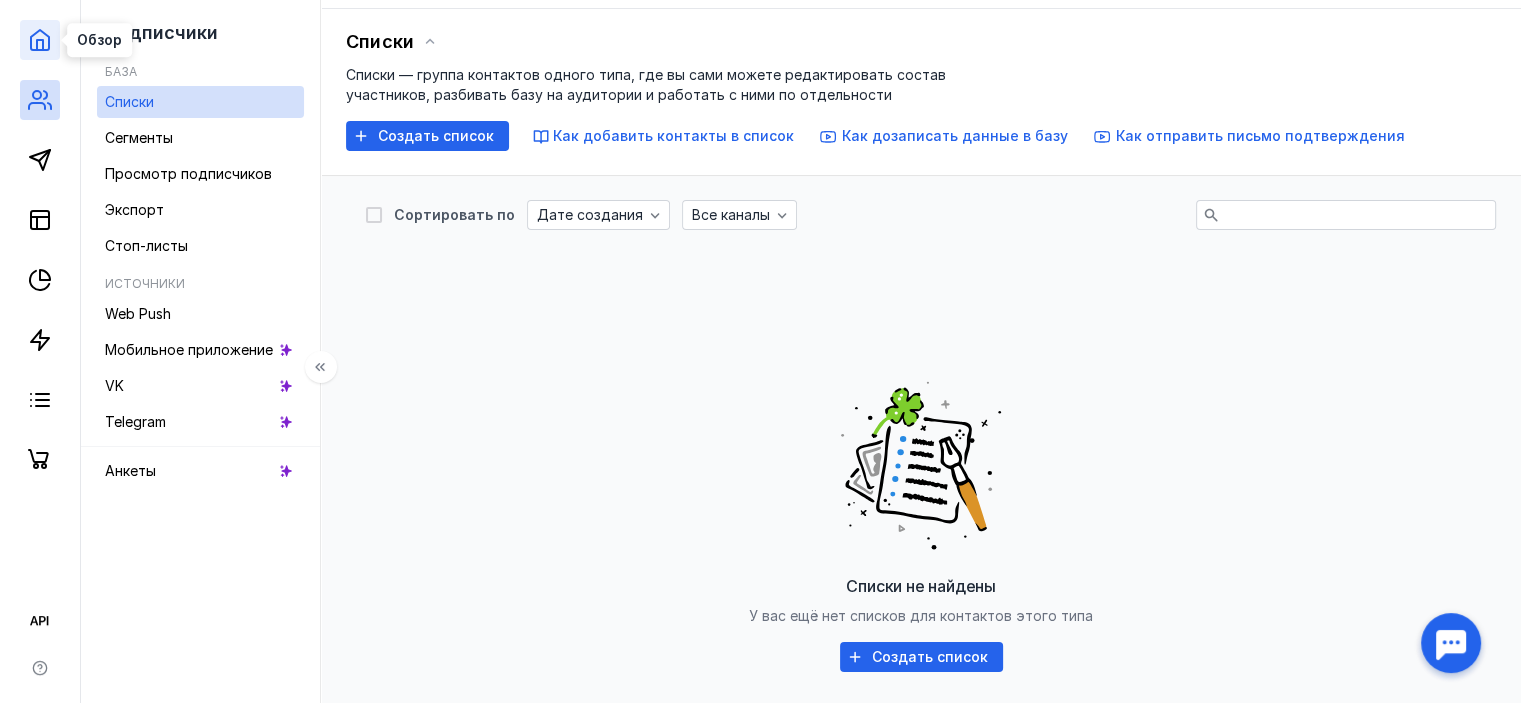 click 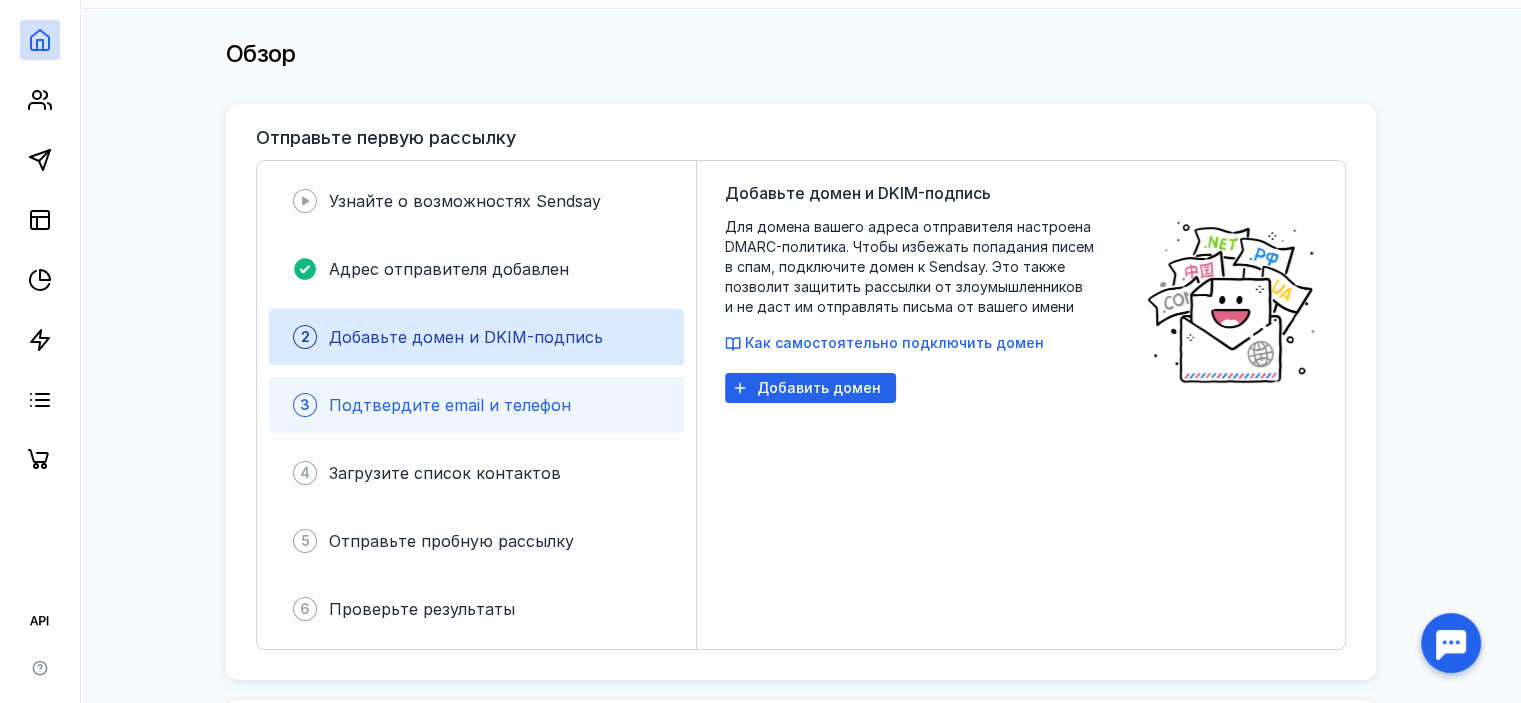 click on "3 Подтвердите email и телефон" at bounding box center (476, 405) 